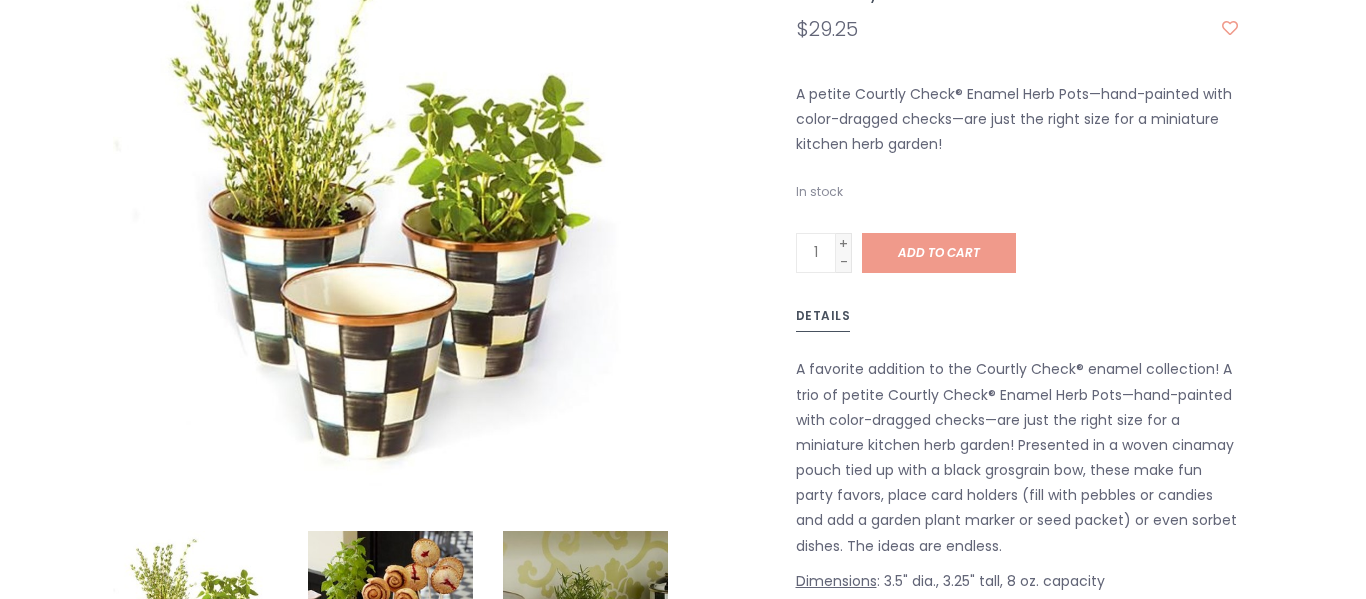 scroll, scrollTop: 461, scrollLeft: 0, axis: vertical 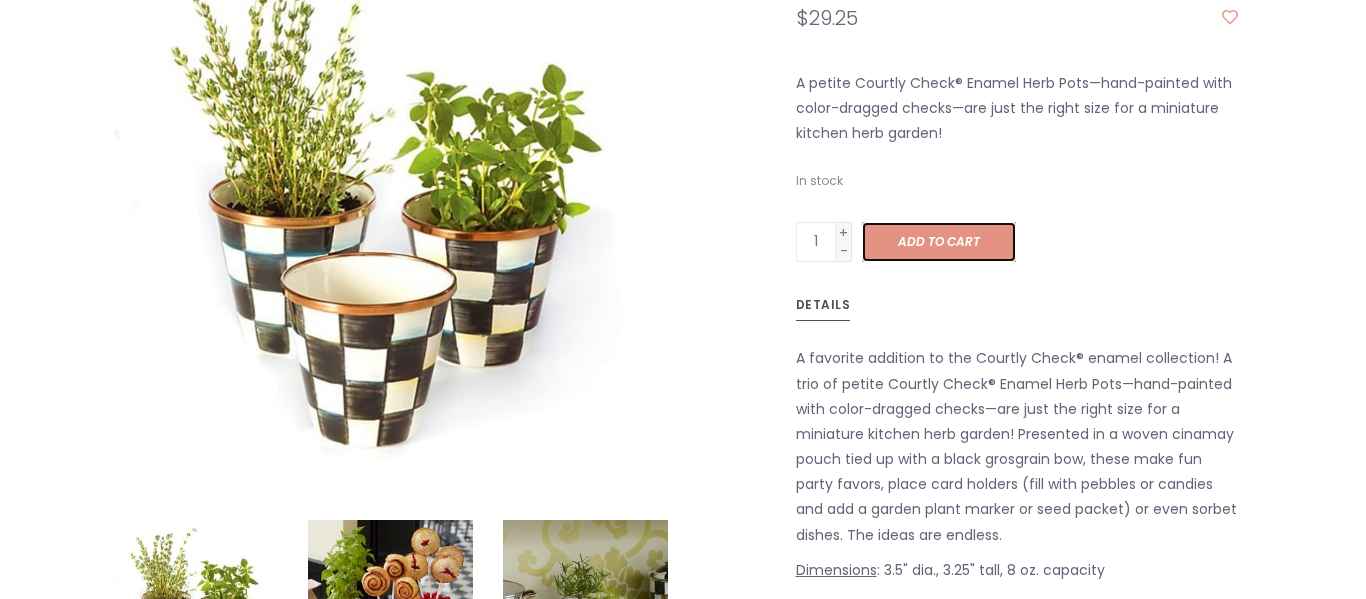 click on "Add to cart" at bounding box center (939, 241) 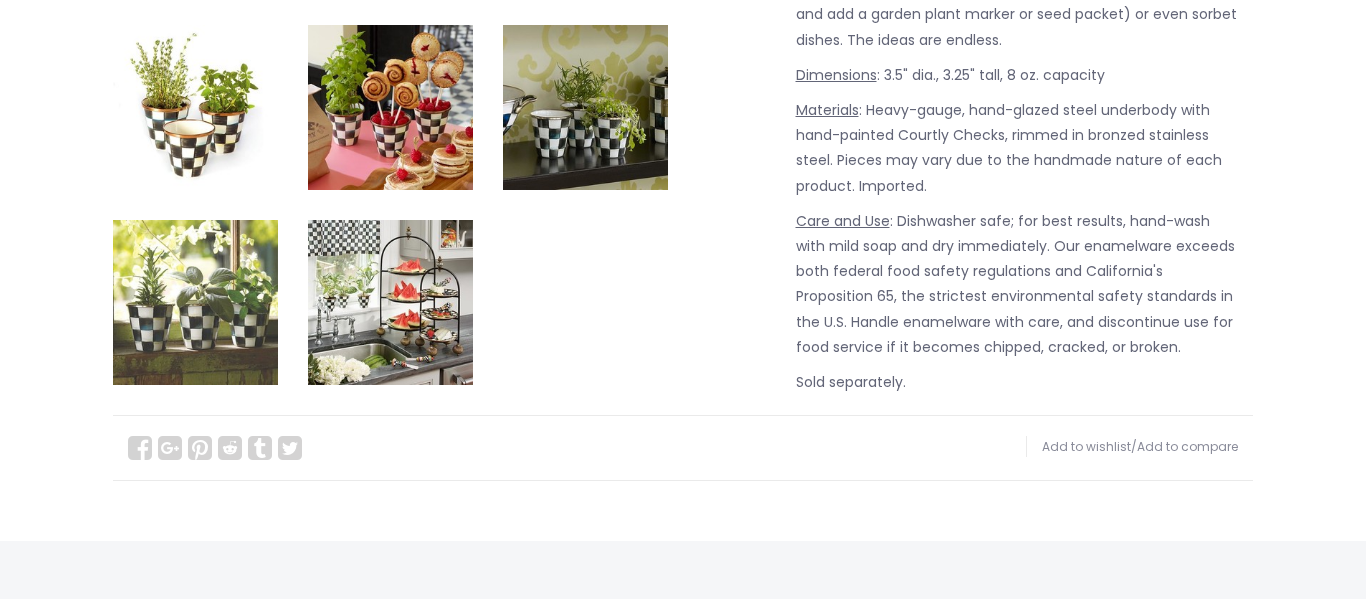 scroll, scrollTop: 1034, scrollLeft: 0, axis: vertical 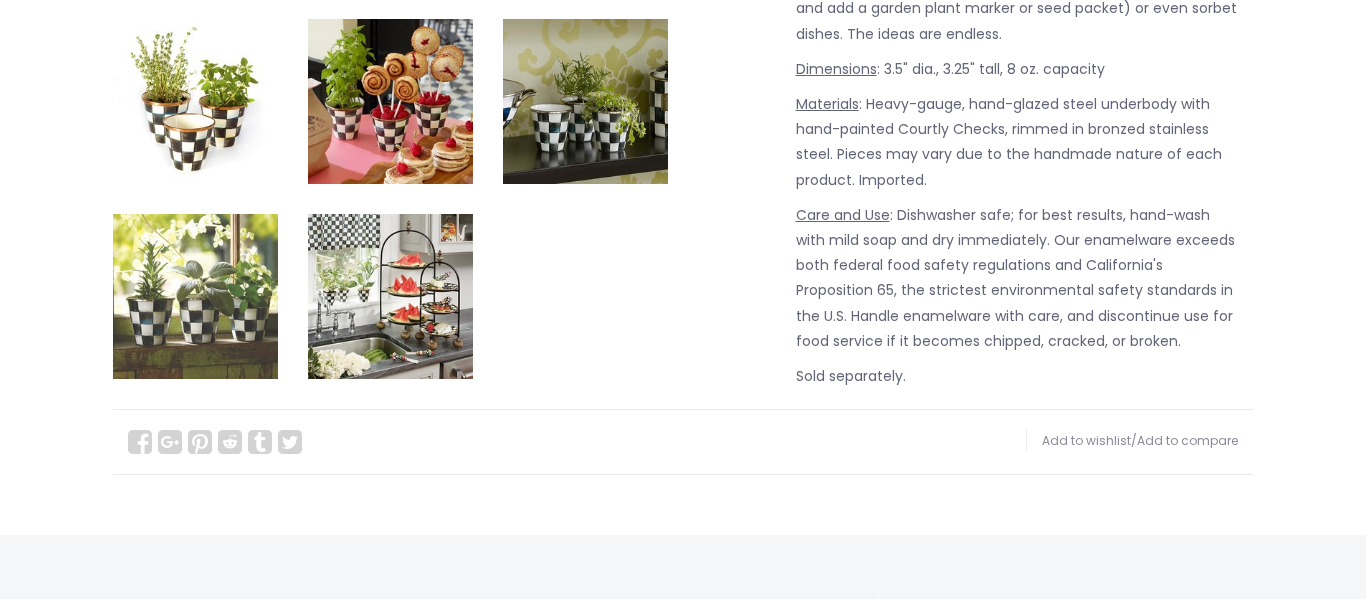 click at bounding box center [195, 101] 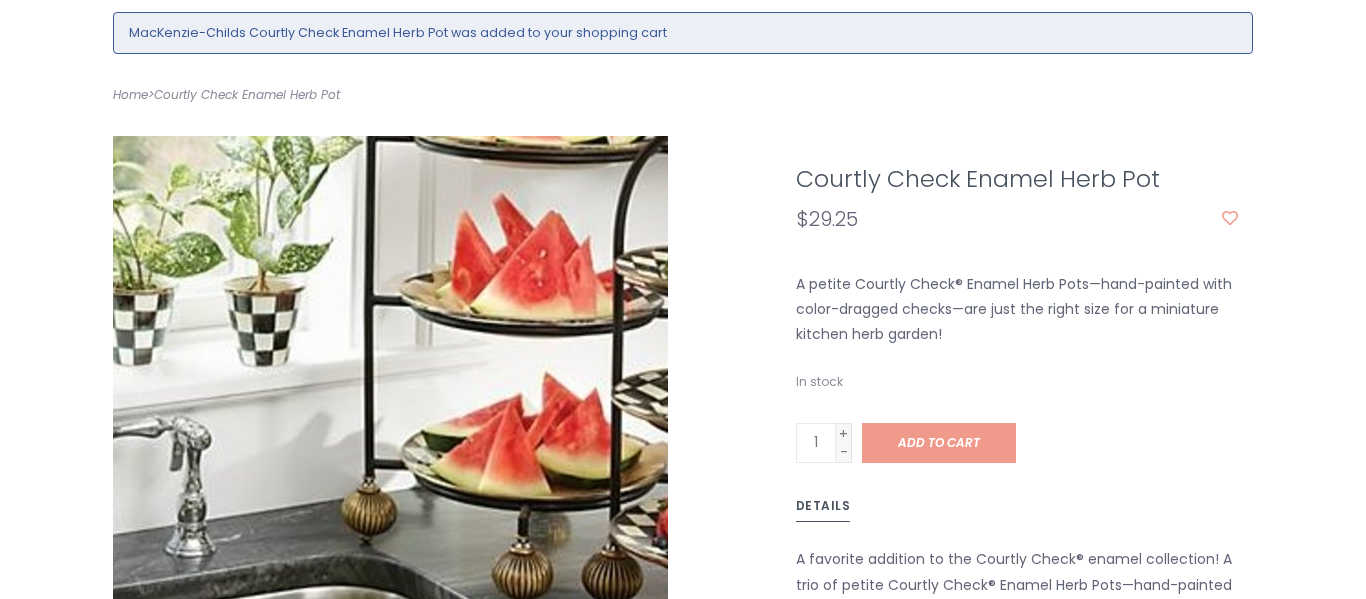 scroll, scrollTop: 334, scrollLeft: 0, axis: vertical 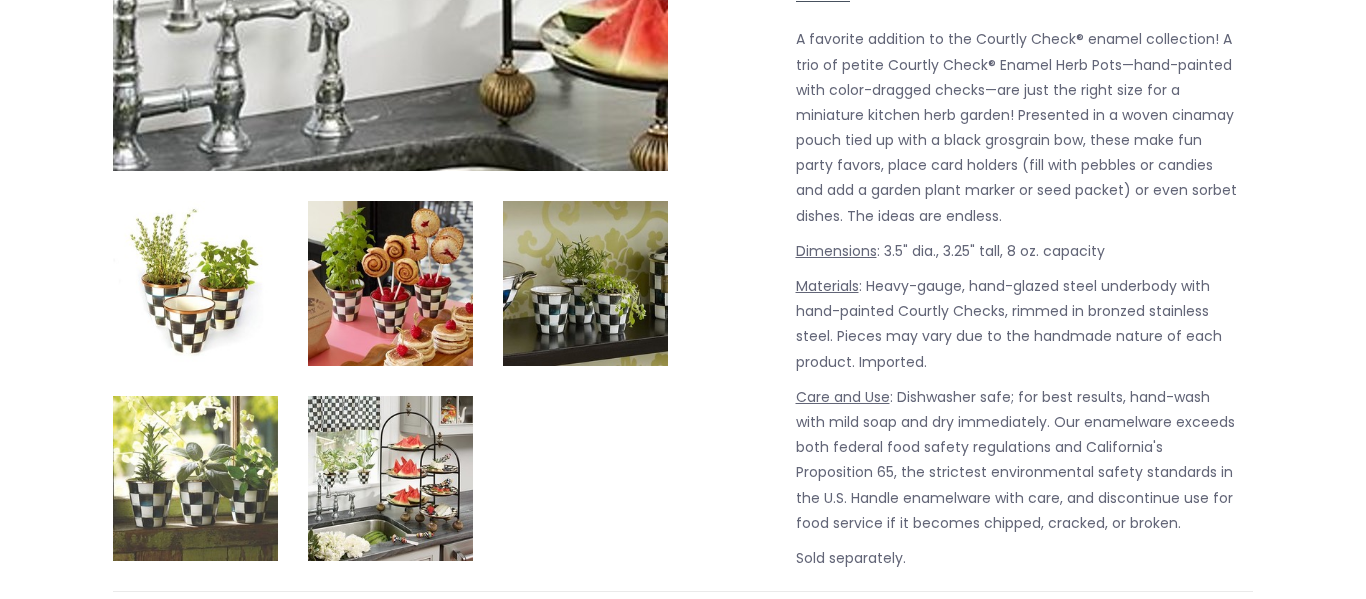 click at bounding box center (195, 283) 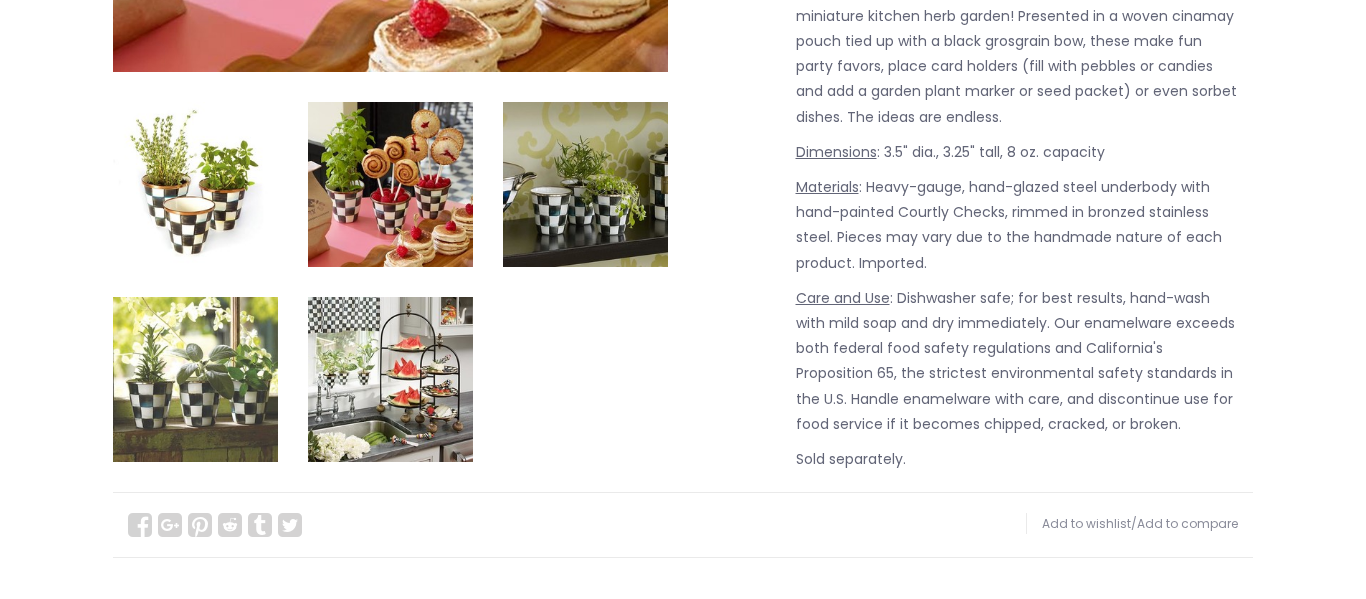 click at bounding box center (195, 184) 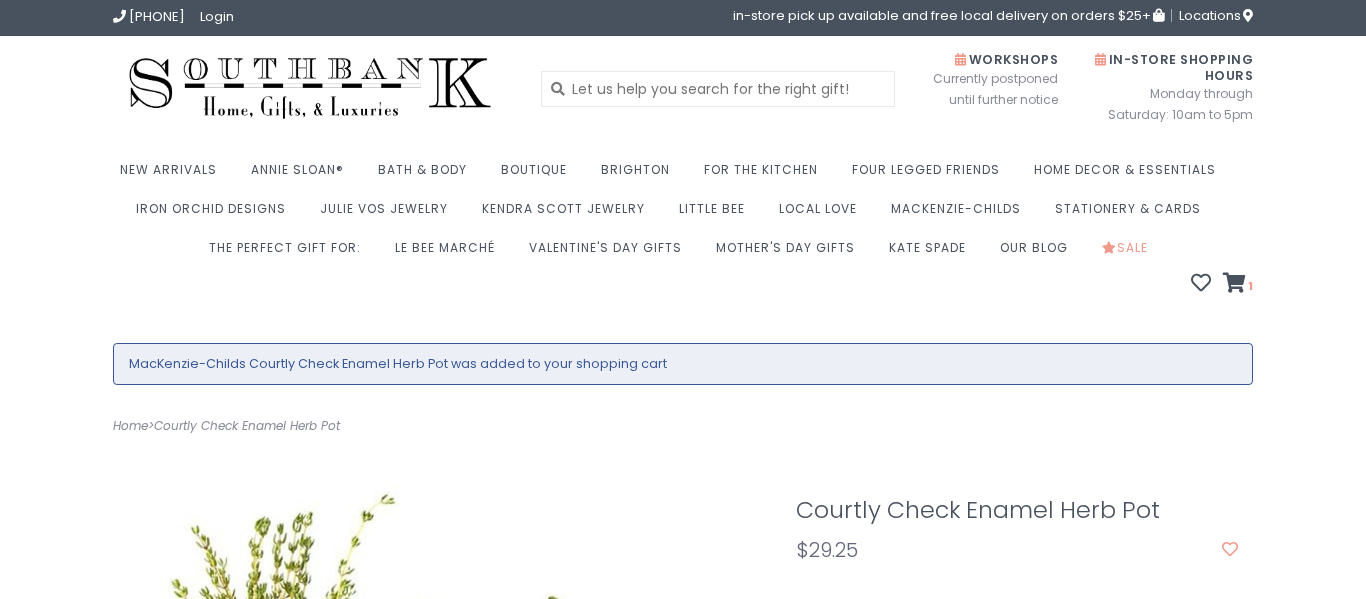 scroll, scrollTop: 0, scrollLeft: 0, axis: both 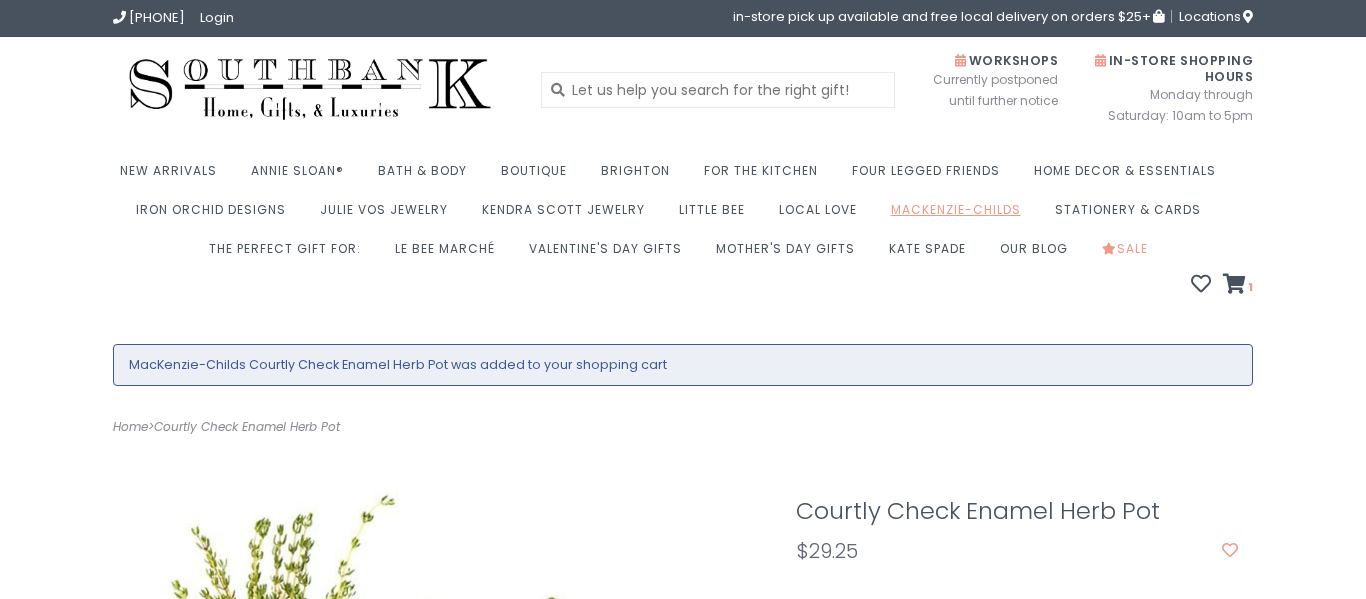 click on "MacKenzie-Childs" at bounding box center (961, 215) 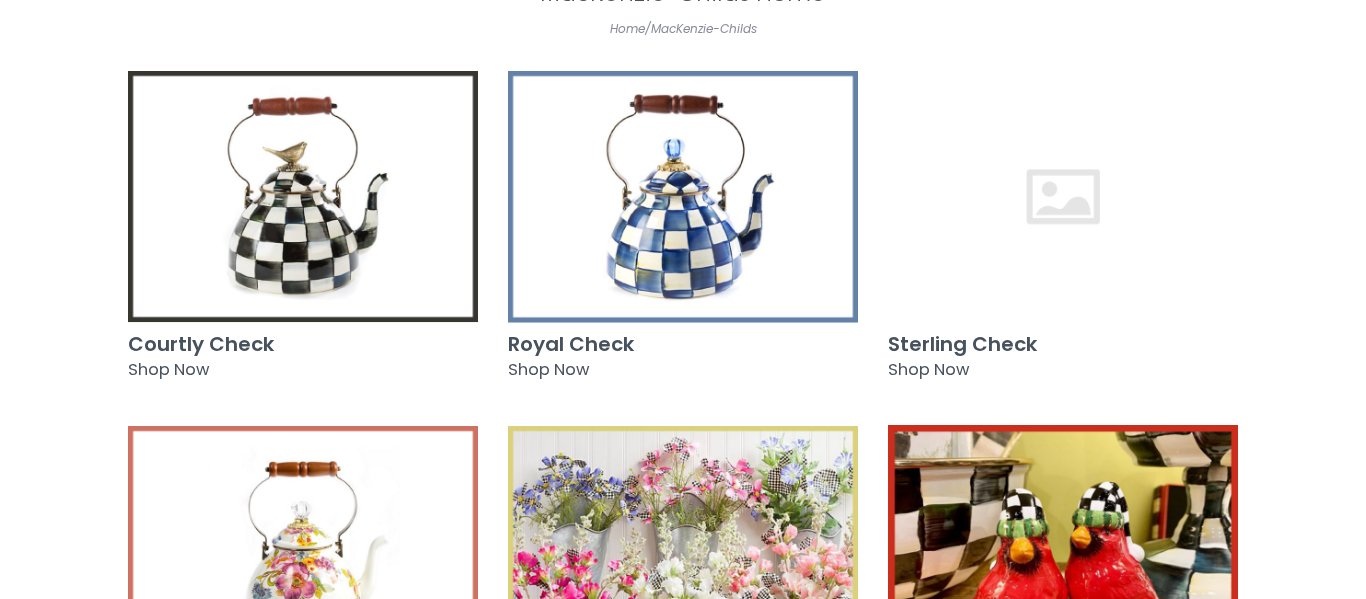 scroll, scrollTop: 381, scrollLeft: 0, axis: vertical 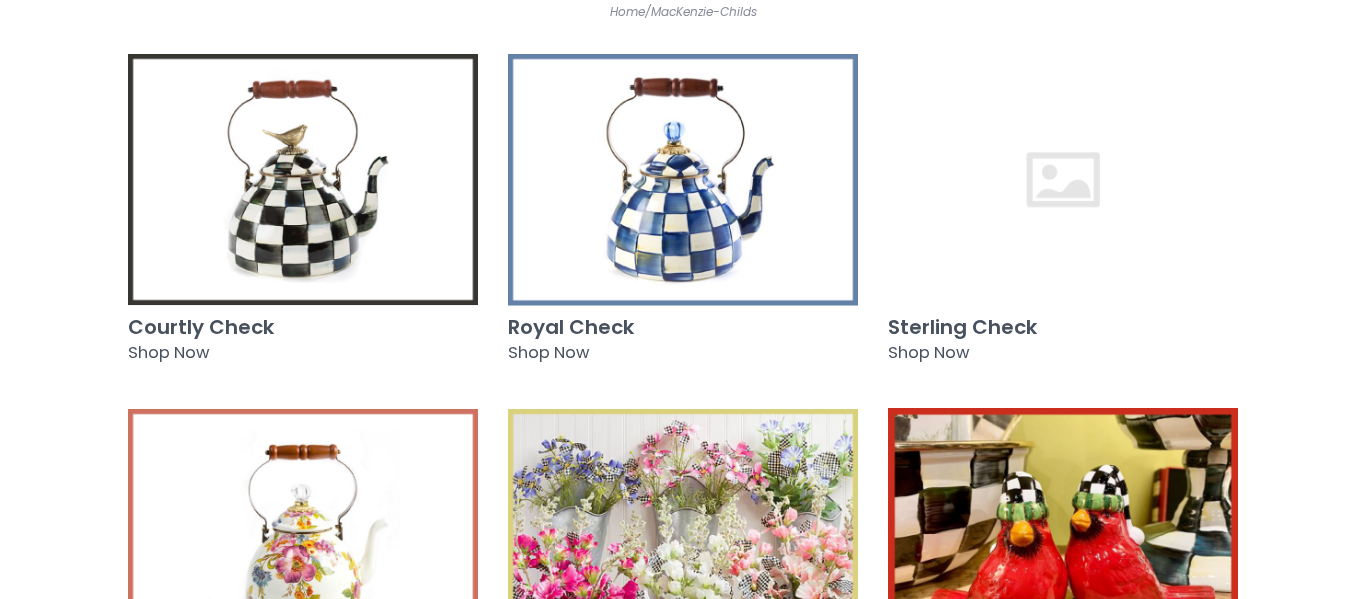 click at bounding box center (303, 179) 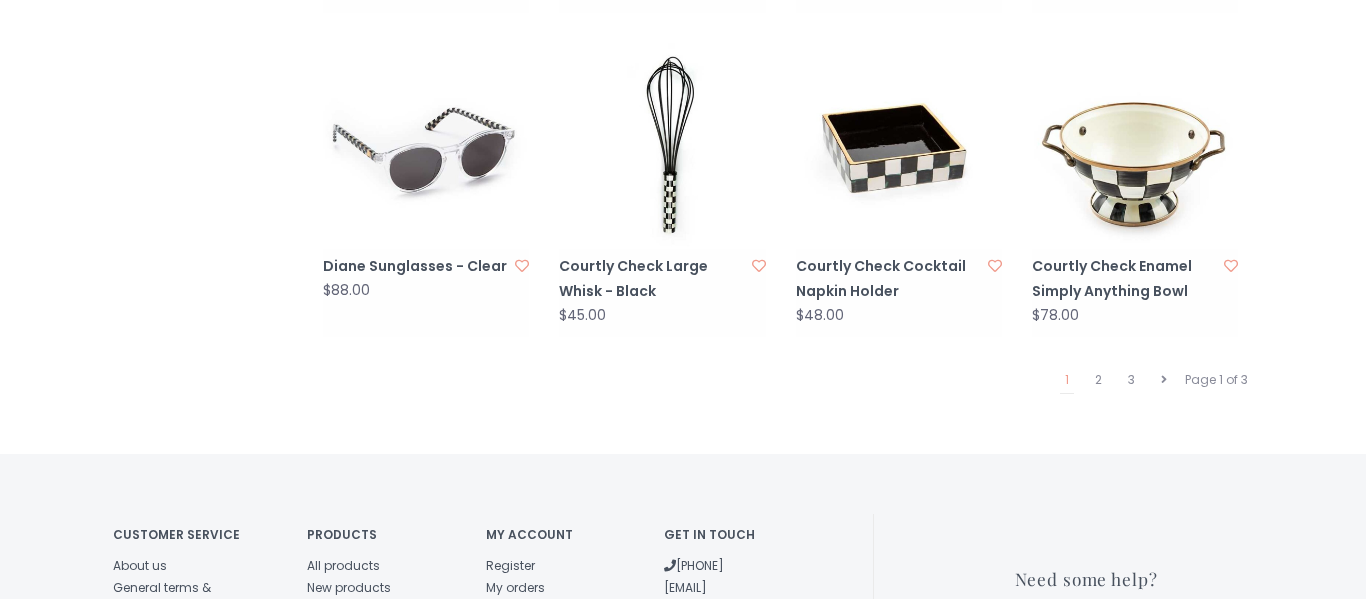 scroll, scrollTop: 2075, scrollLeft: 0, axis: vertical 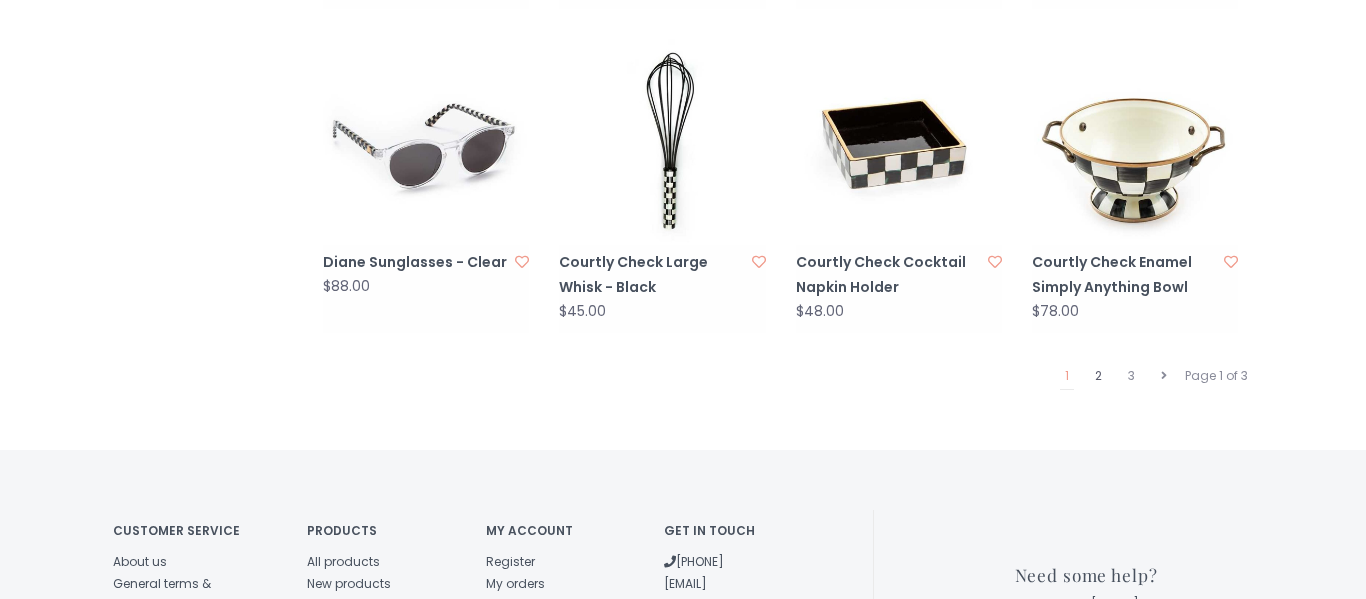 click on "2" at bounding box center (1098, 376) 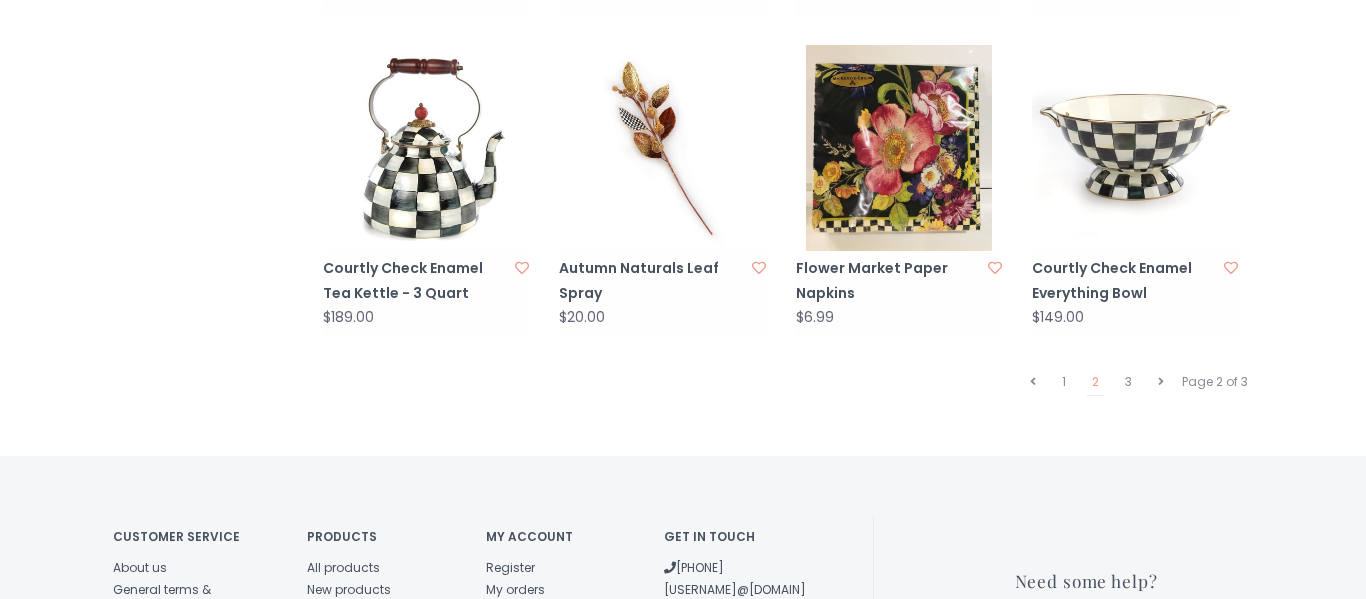 scroll, scrollTop: 2070, scrollLeft: 0, axis: vertical 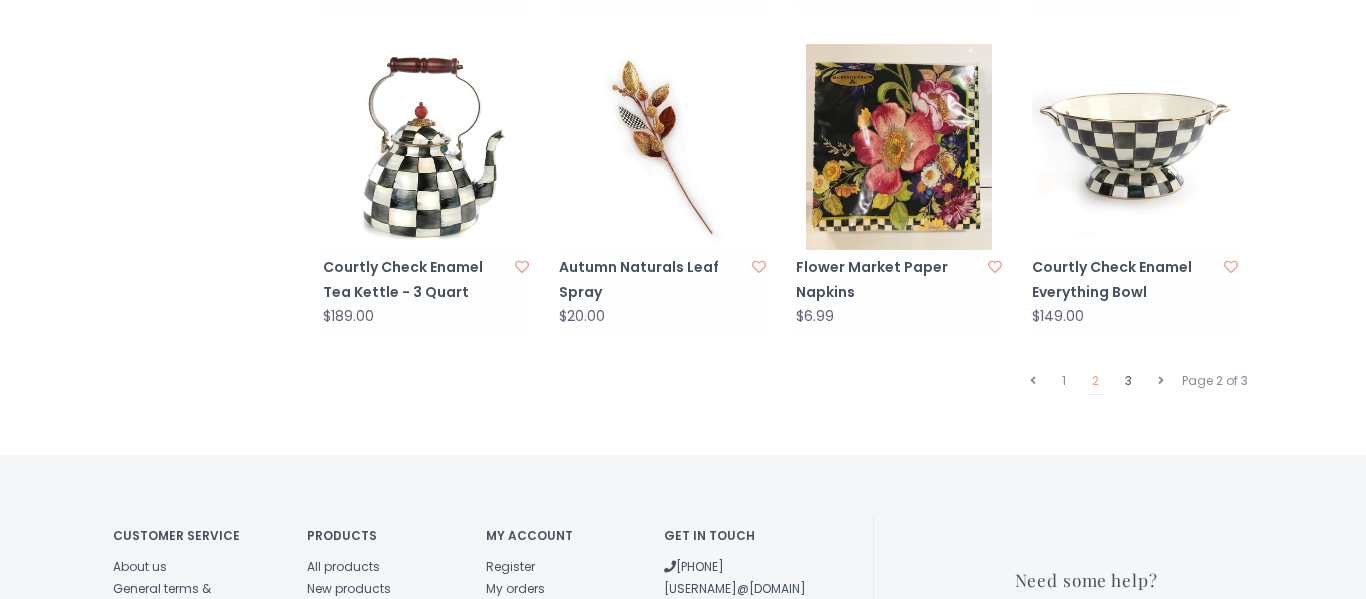 click on "3" at bounding box center [1128, 381] 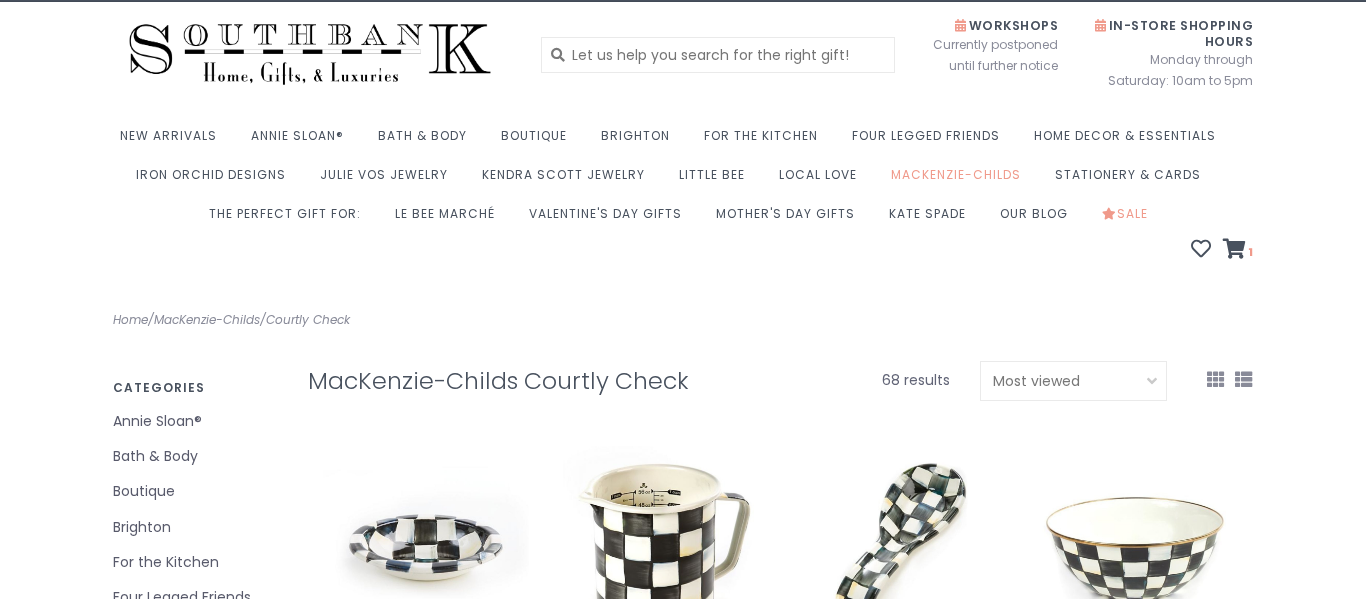 scroll, scrollTop: 0, scrollLeft: 0, axis: both 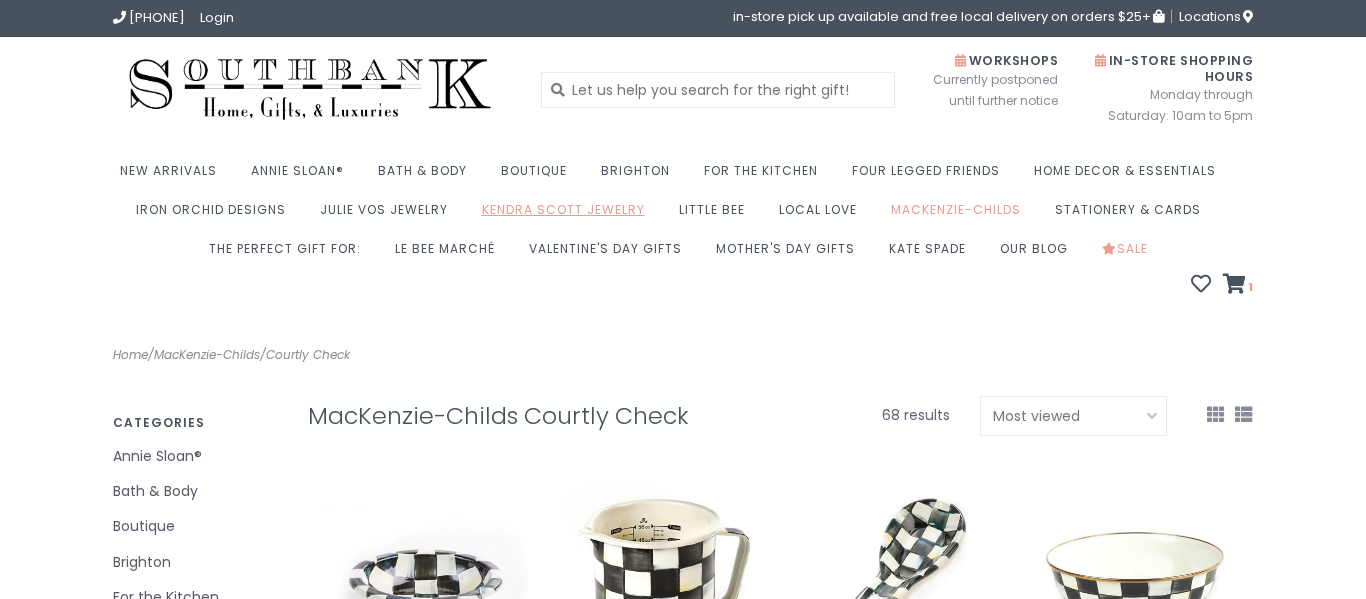 click on "Kendra Scott Jewelry" at bounding box center (568, 215) 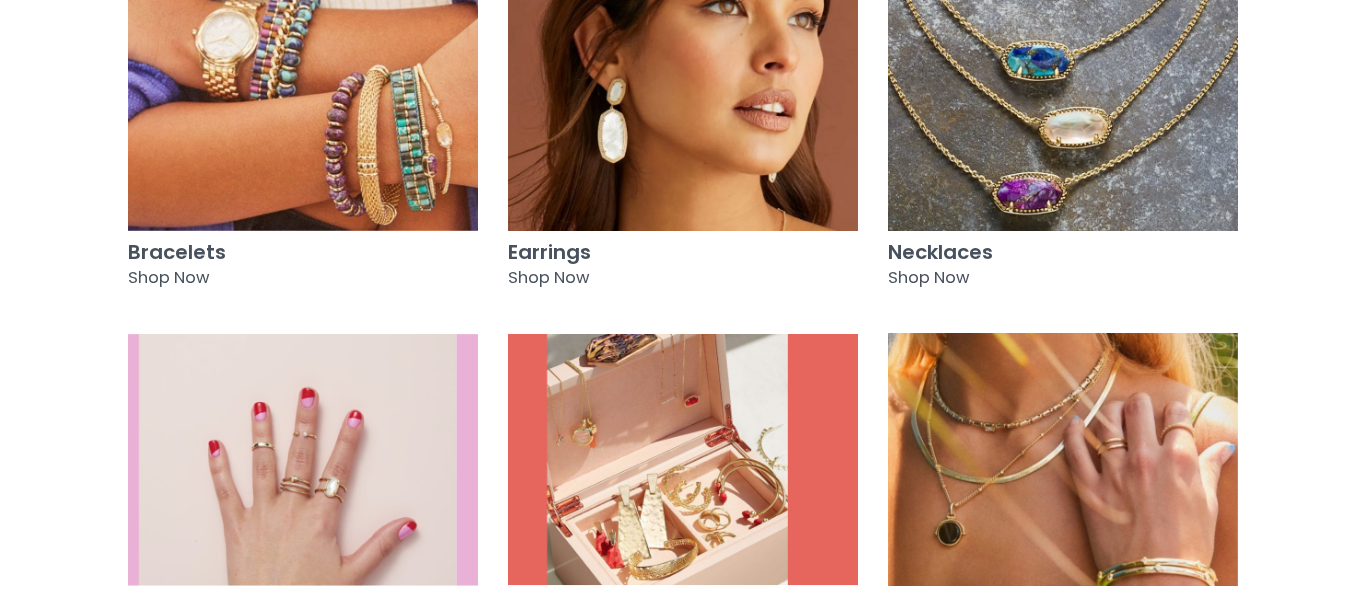 scroll, scrollTop: 457, scrollLeft: 0, axis: vertical 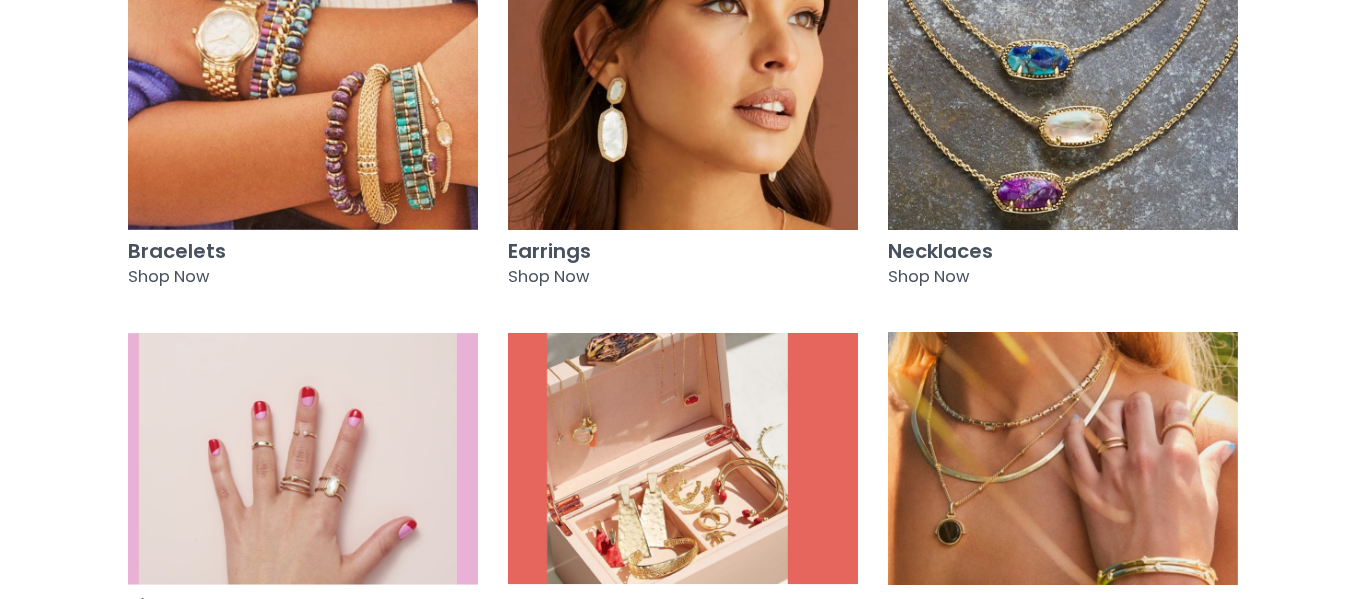 click at bounding box center [303, 103] 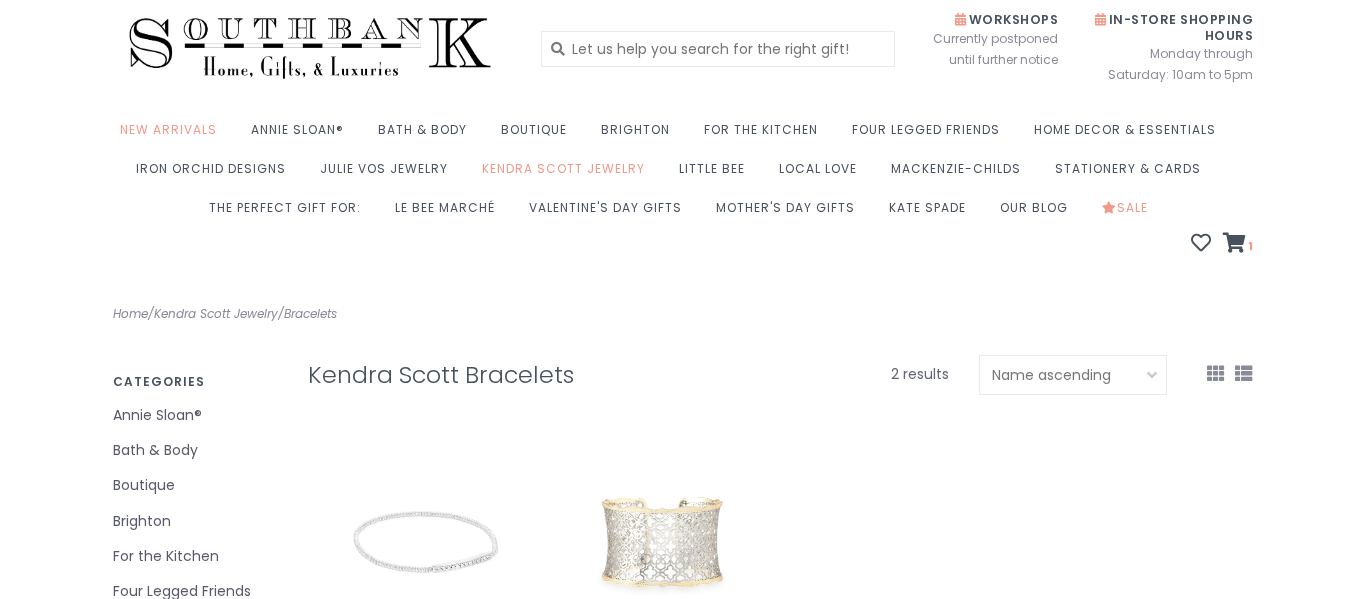 scroll, scrollTop: 39, scrollLeft: 0, axis: vertical 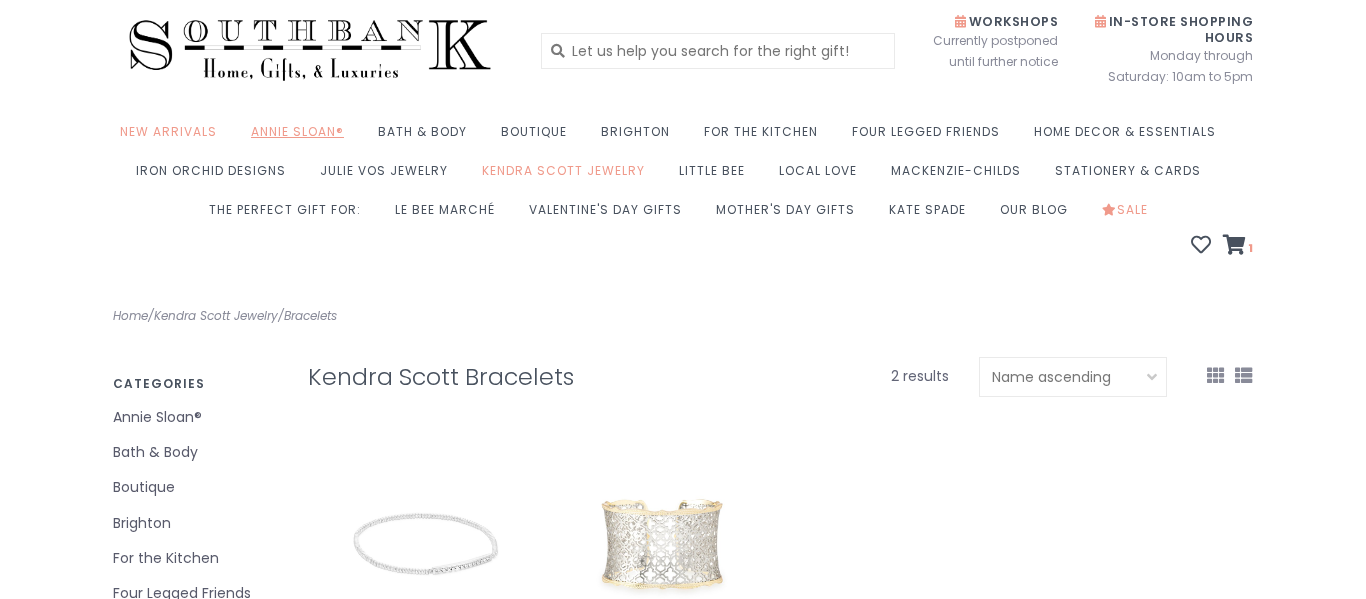 click on "Annie Sloan®" at bounding box center (302, 137) 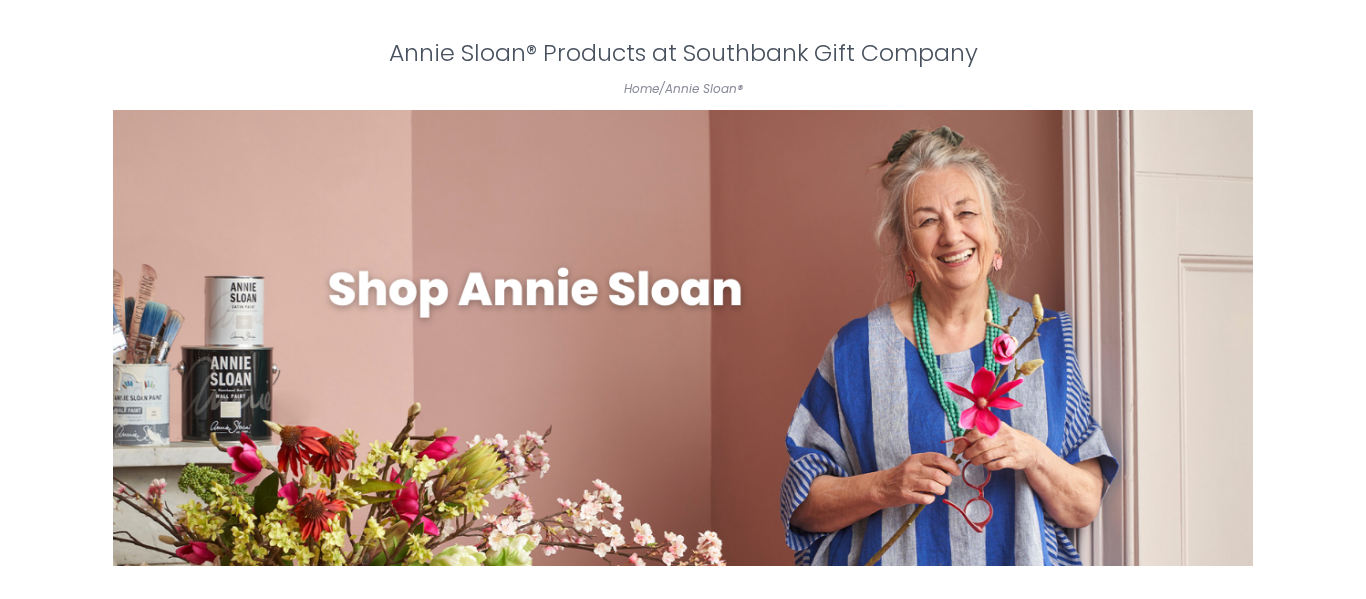 scroll, scrollTop: 0, scrollLeft: 0, axis: both 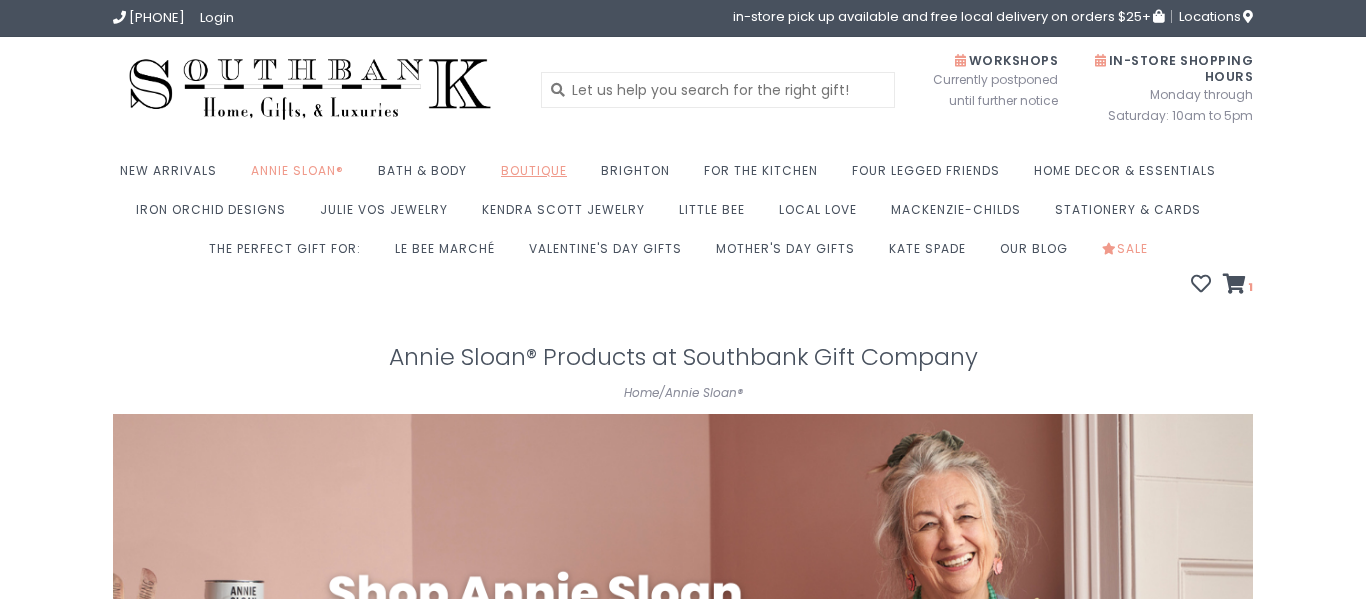 click on "Boutique" at bounding box center (539, 176) 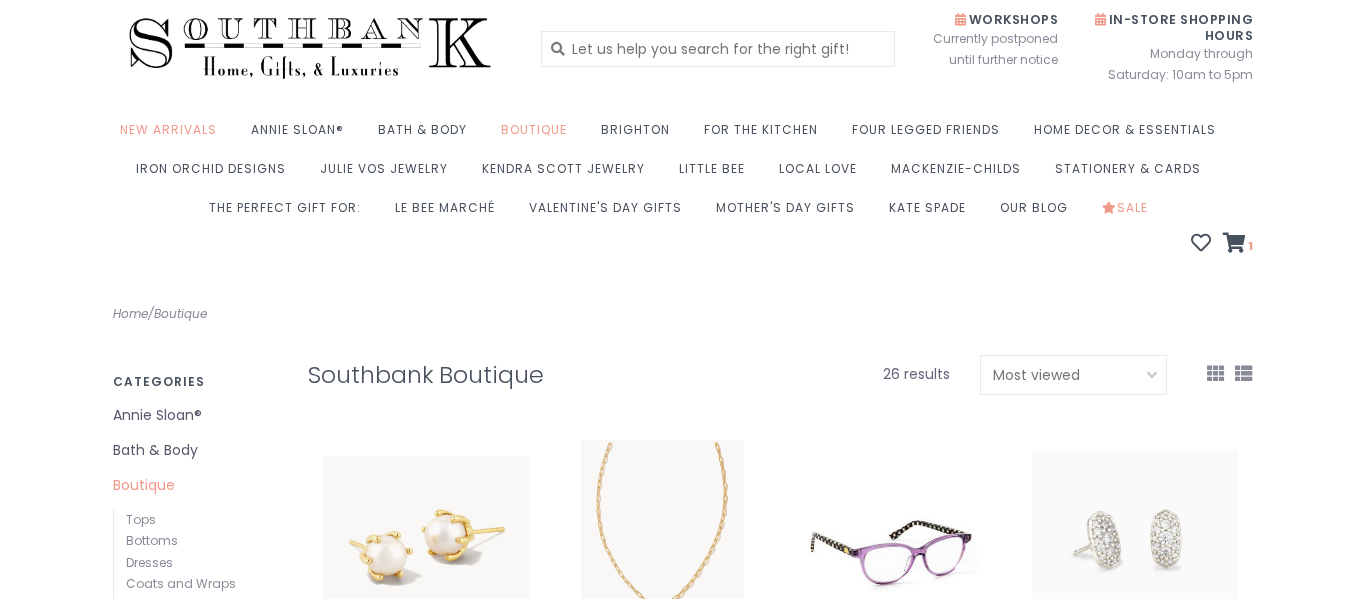 scroll, scrollTop: 0, scrollLeft: 0, axis: both 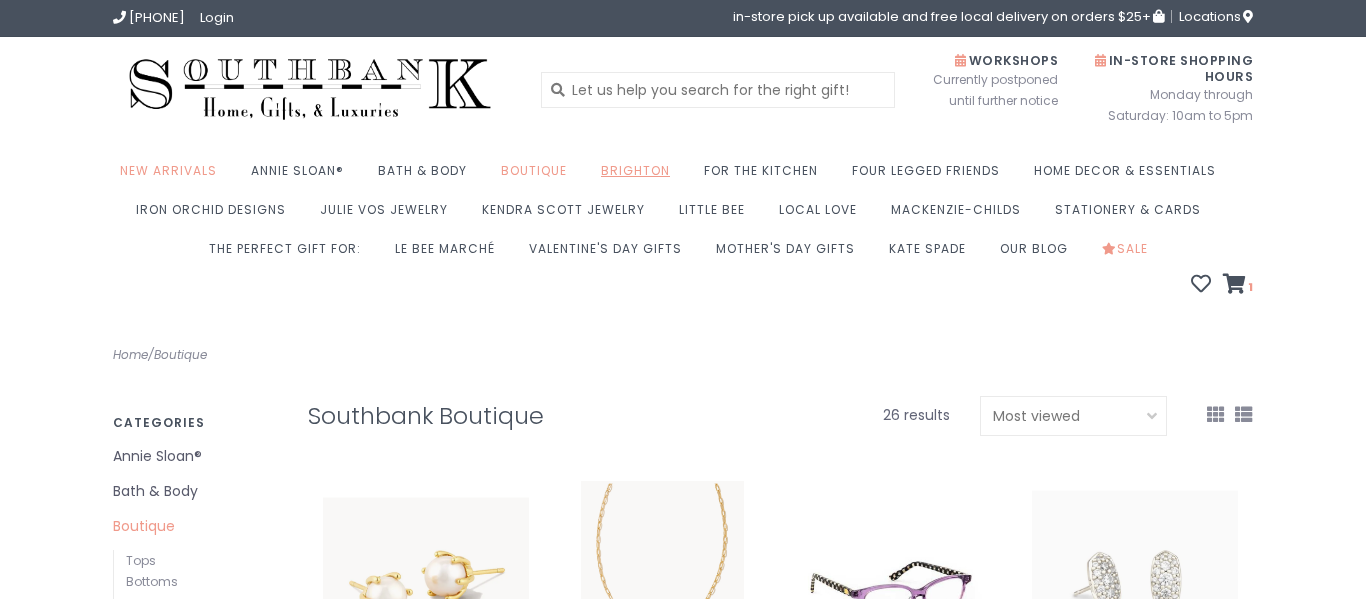 click on "Brighton" at bounding box center (640, 176) 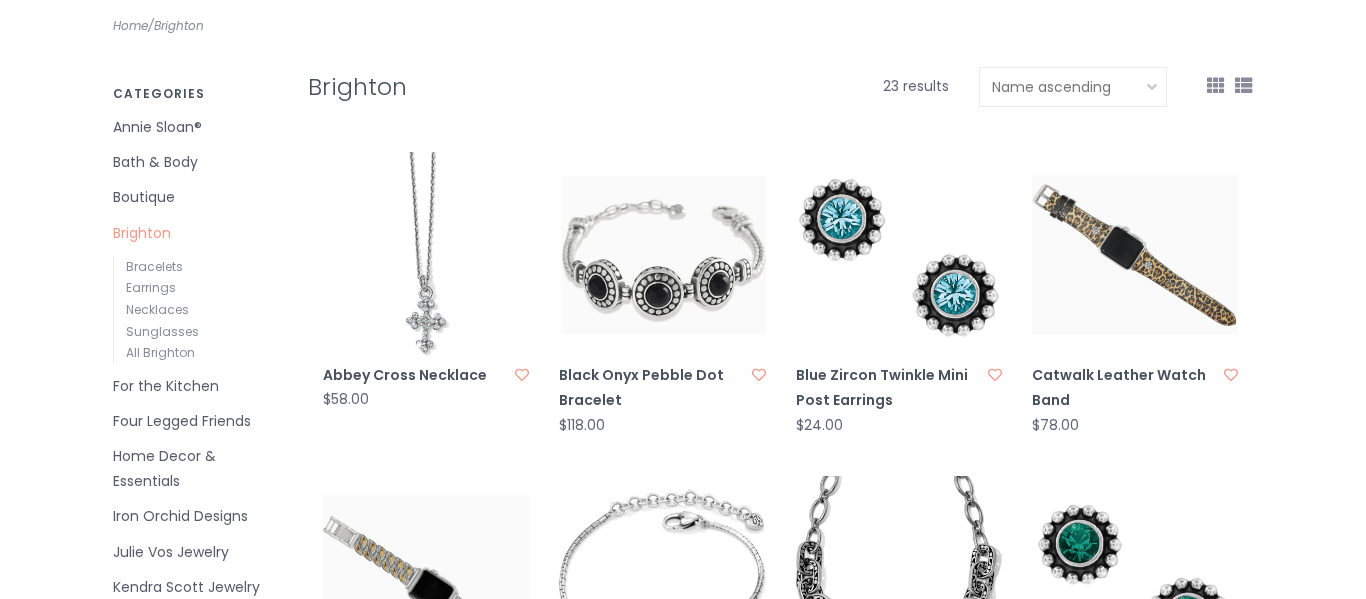 scroll, scrollTop: 330, scrollLeft: 0, axis: vertical 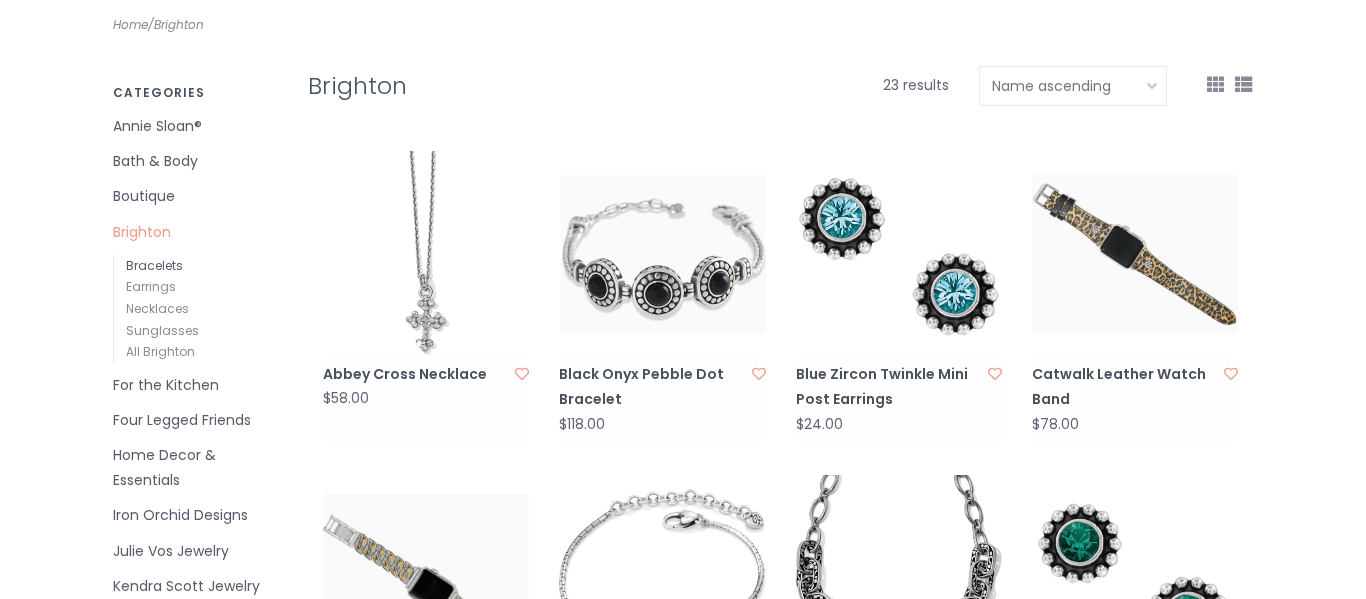 click on "Bracelets" at bounding box center [154, 265] 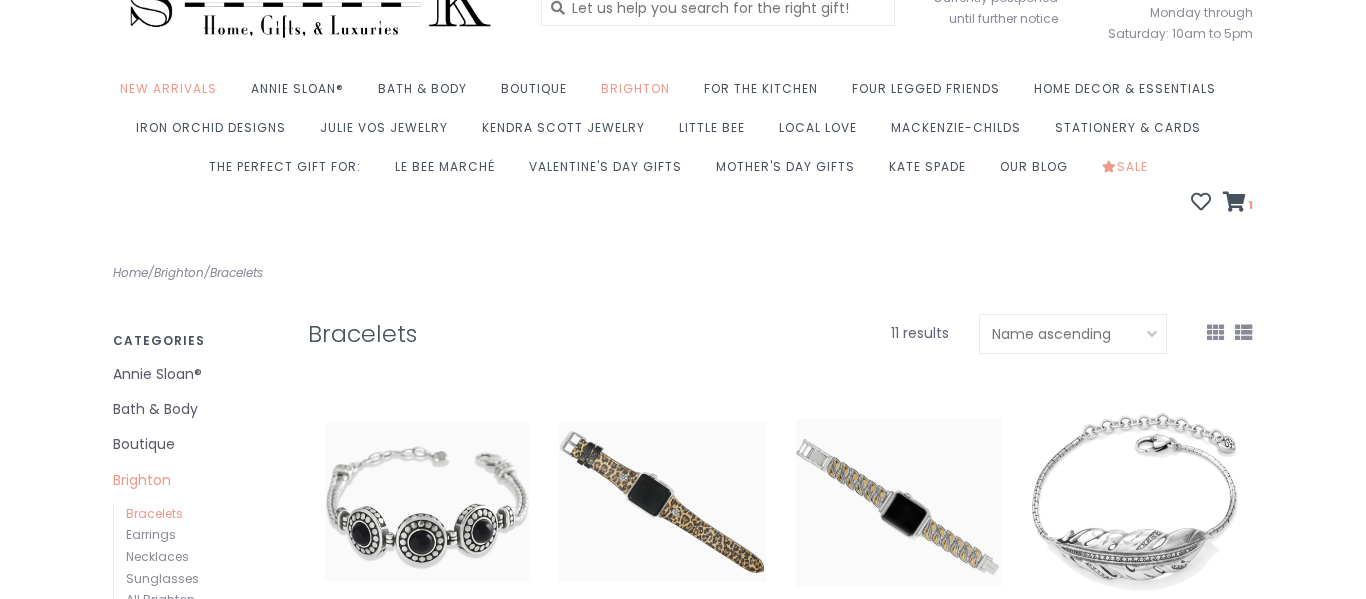 scroll, scrollTop: 0, scrollLeft: 0, axis: both 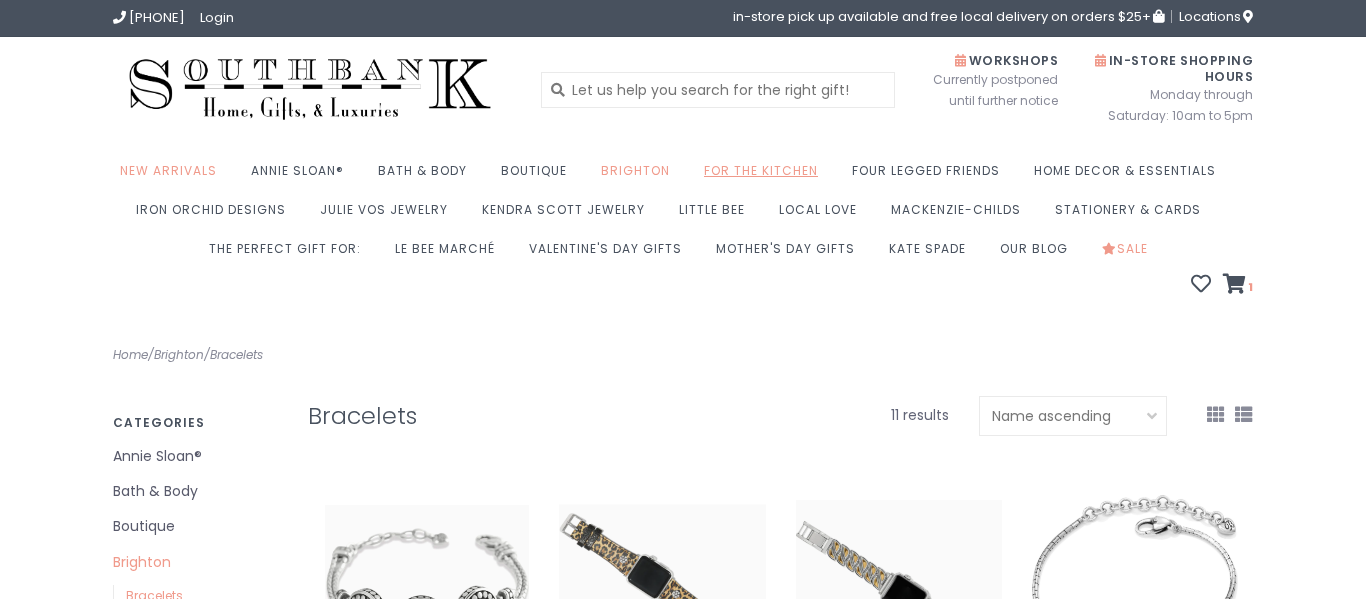 click on "For the Kitchen" at bounding box center [766, 176] 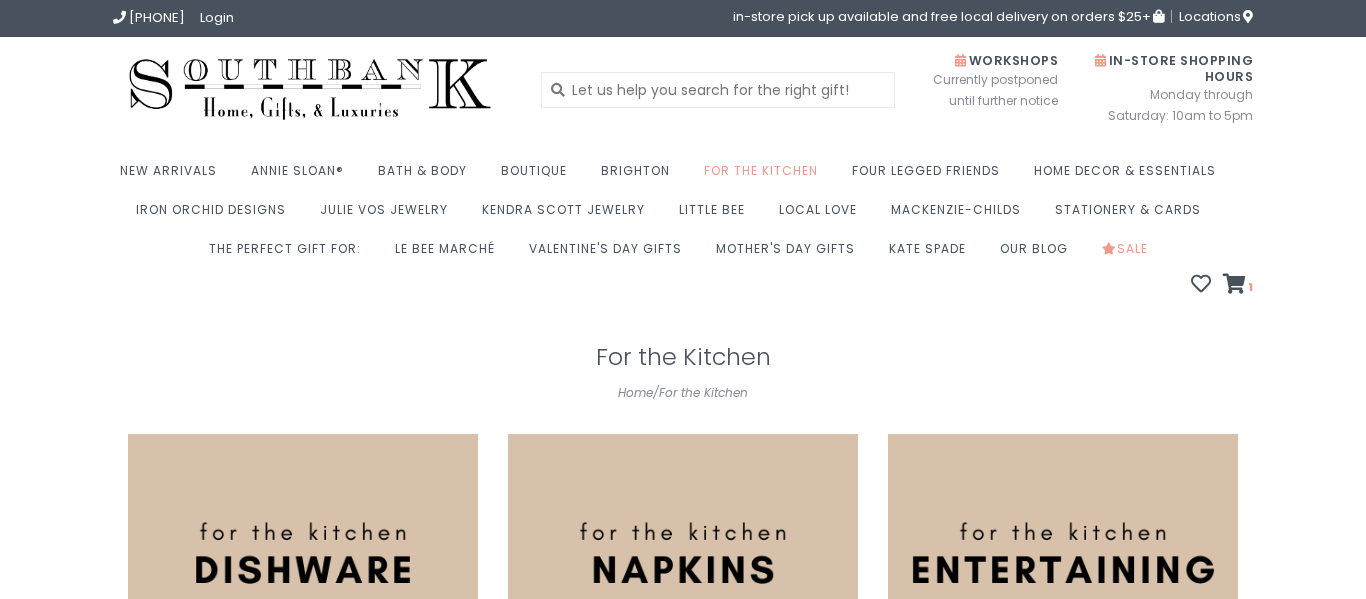 scroll, scrollTop: 0, scrollLeft: 0, axis: both 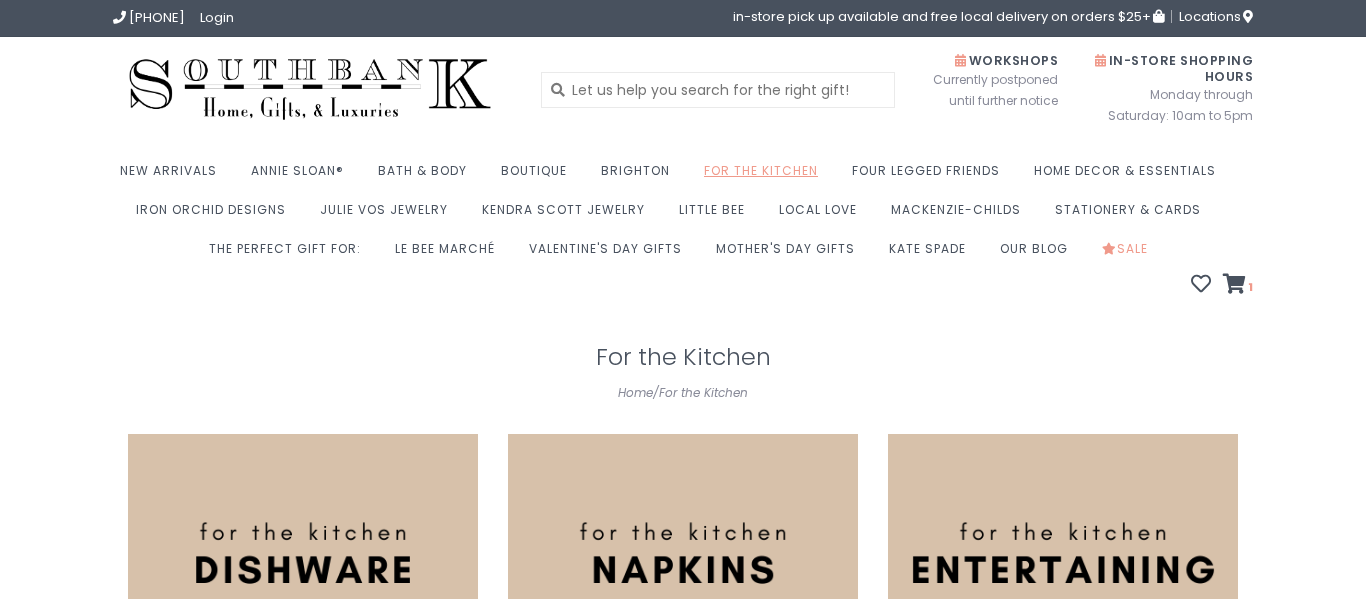 click on "For the Kitchen" at bounding box center (766, 176) 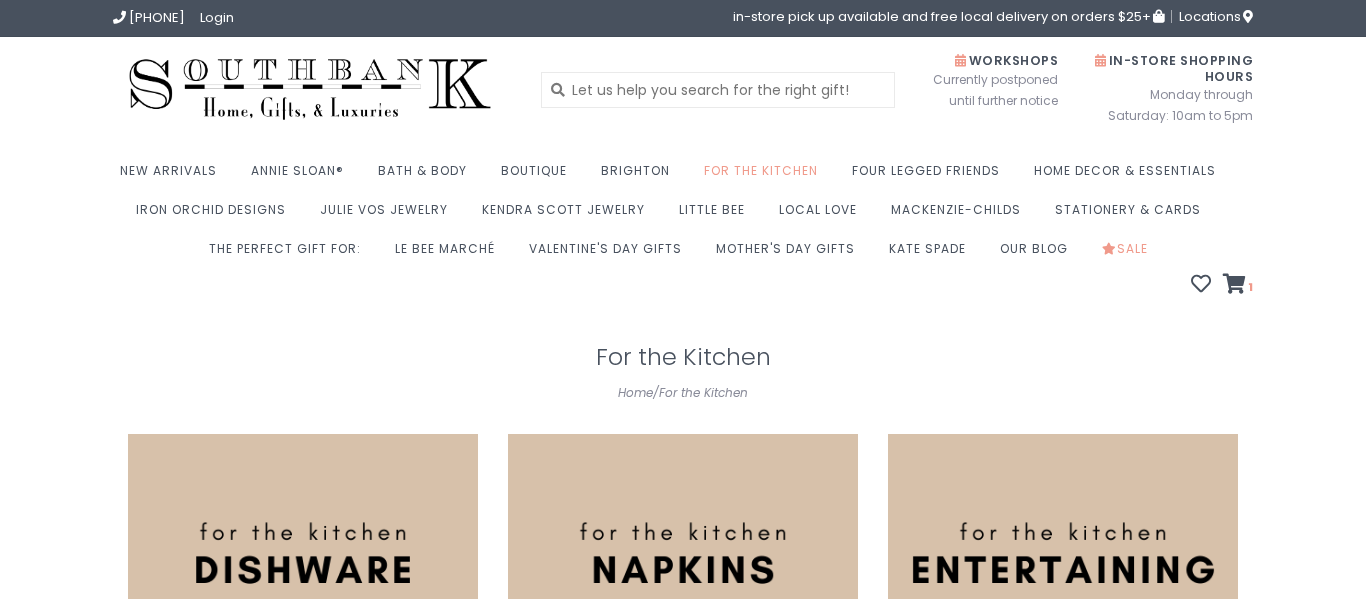 scroll, scrollTop: 0, scrollLeft: 0, axis: both 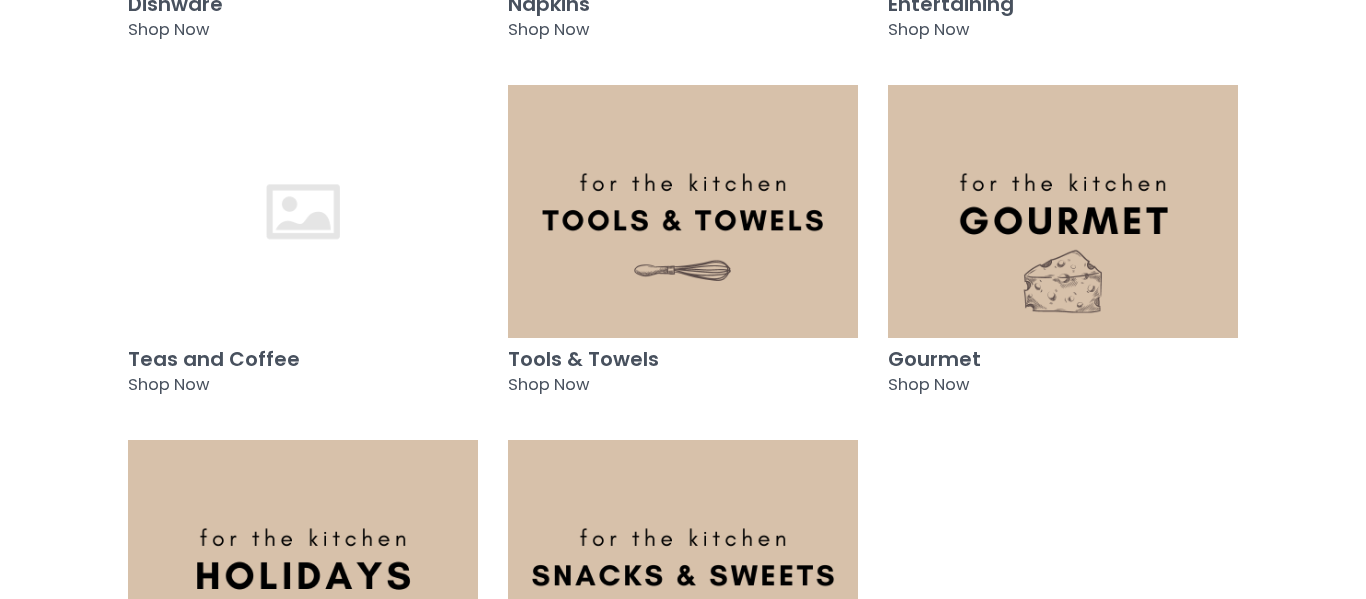 click at bounding box center (303, 211) 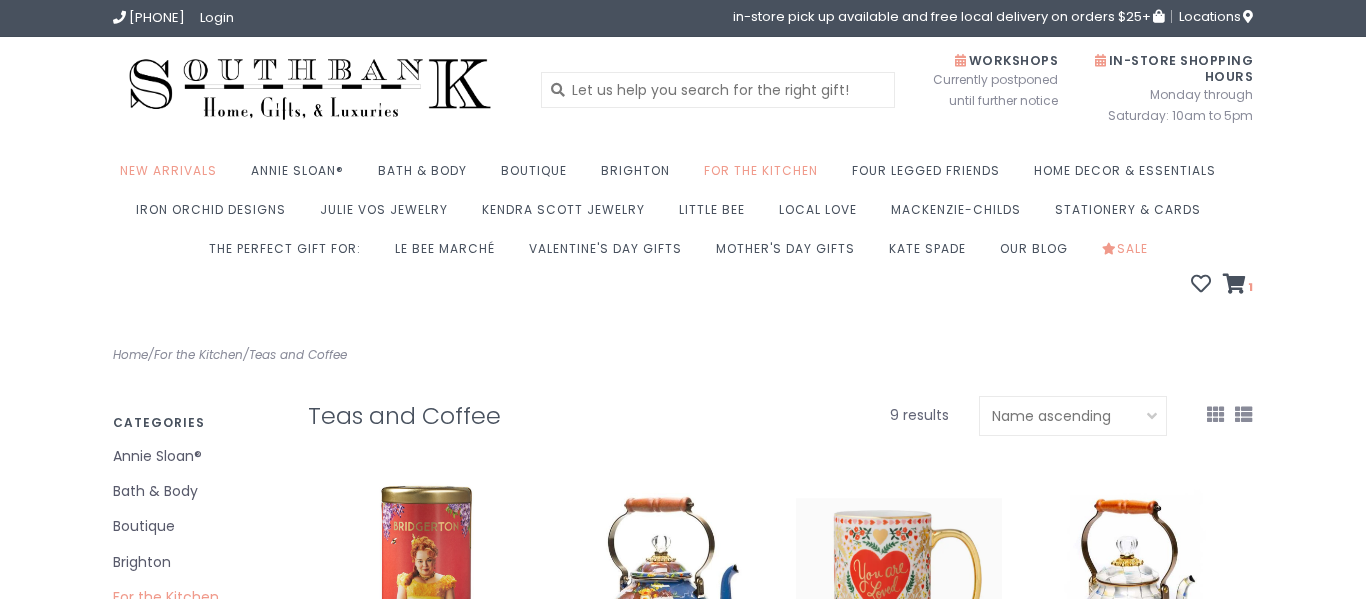 scroll, scrollTop: 0, scrollLeft: 0, axis: both 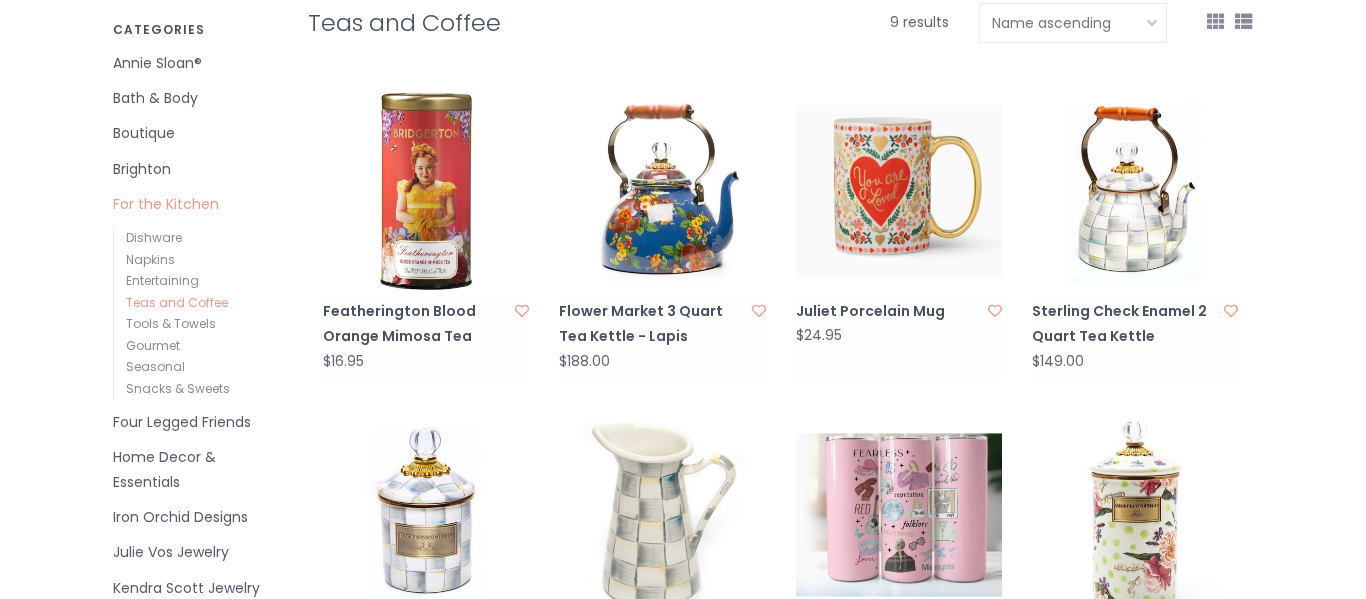 click on "Teas and Coffee
Home
/  For the Kitchen
/  Teas and Coffee
Filter by
Categories
Annie Sloan®
Bath & Body
Boutique
Brighton
For the Kitchen
Dishware
Napkins
Entertaining
Teas and Coffee
Tools & Towels
Gourmet
Seasonal
Snacks & Sweets" at bounding box center (683, 757) 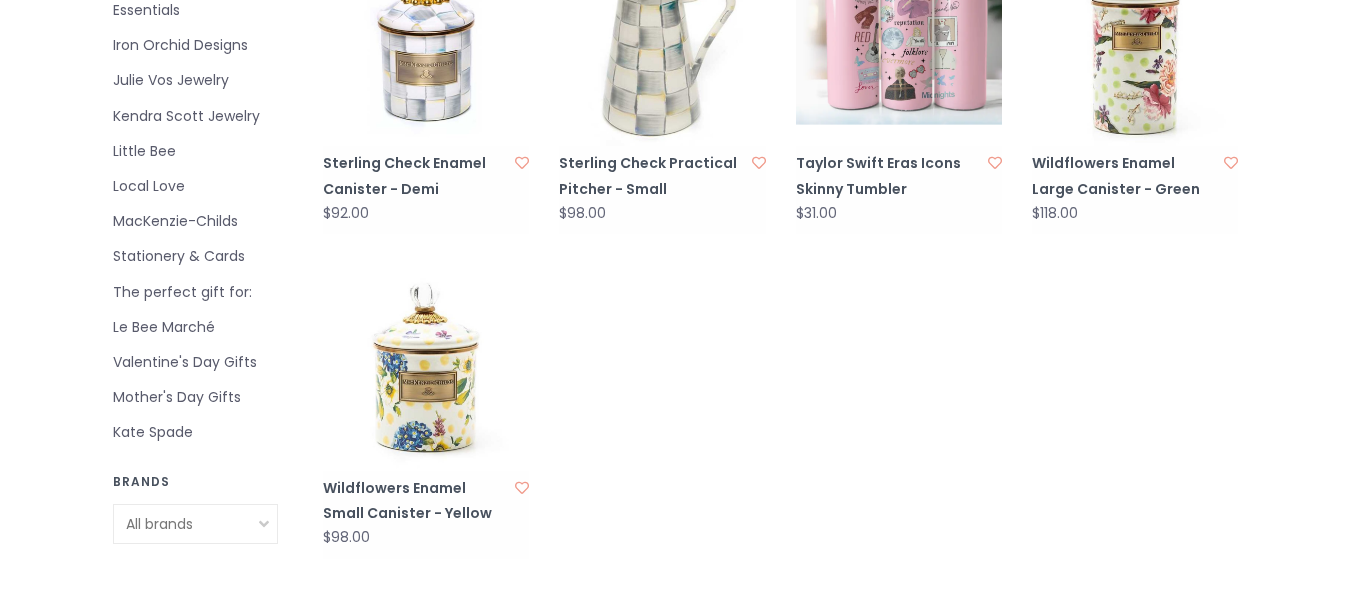 scroll, scrollTop: 880, scrollLeft: 0, axis: vertical 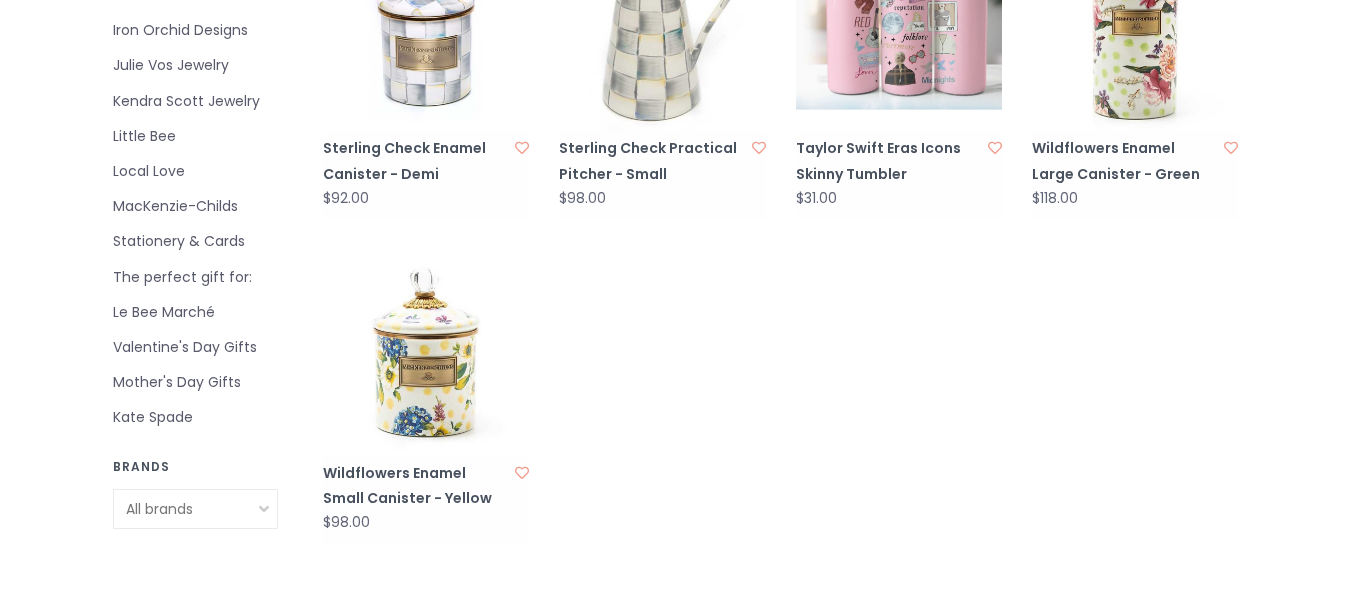 click on "Little Bee" at bounding box center (195, 136) 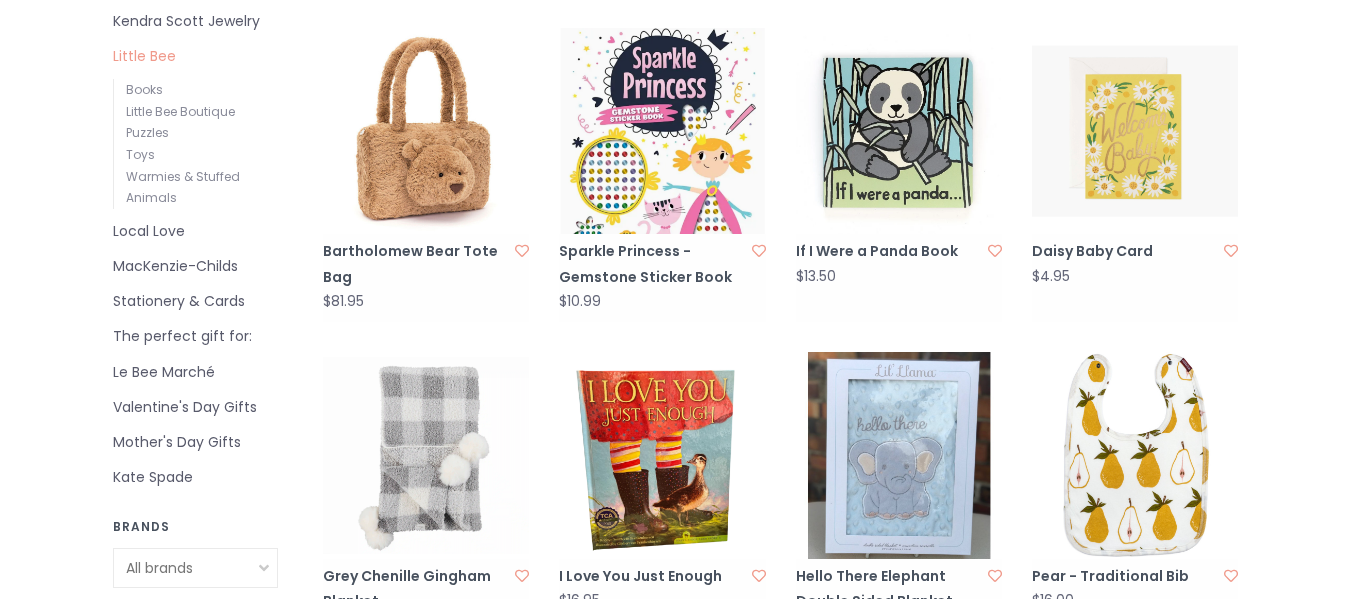 scroll, scrollTop: 775, scrollLeft: 0, axis: vertical 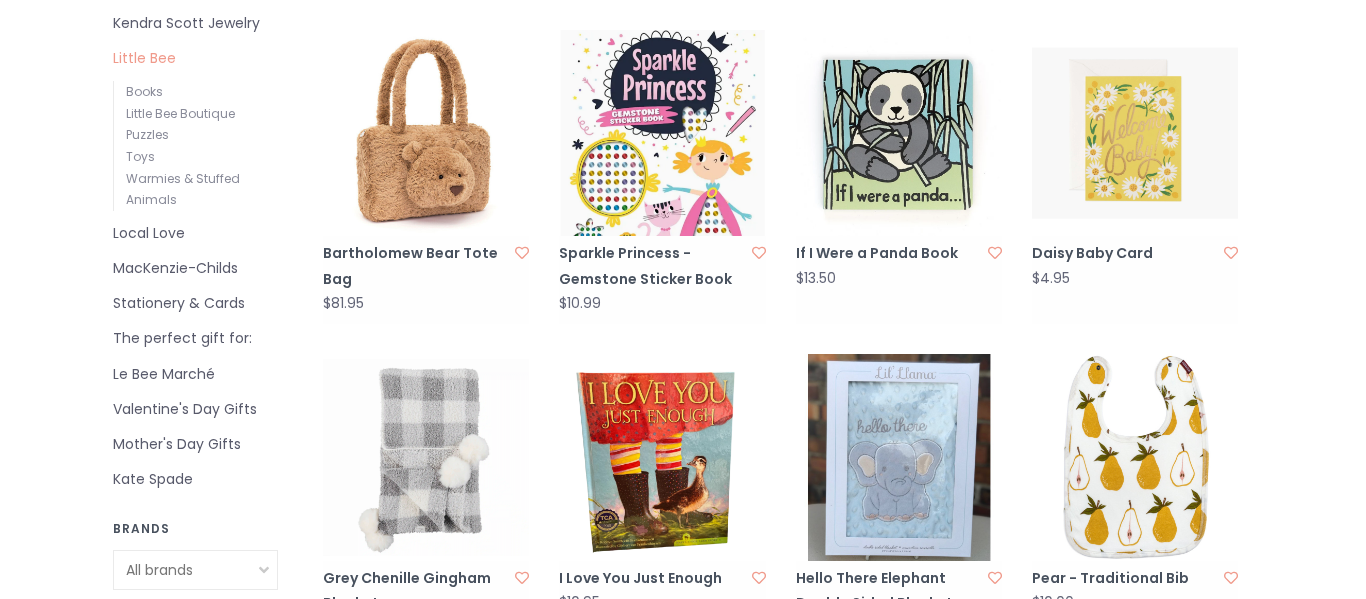 click on "Local Love" at bounding box center [195, 233] 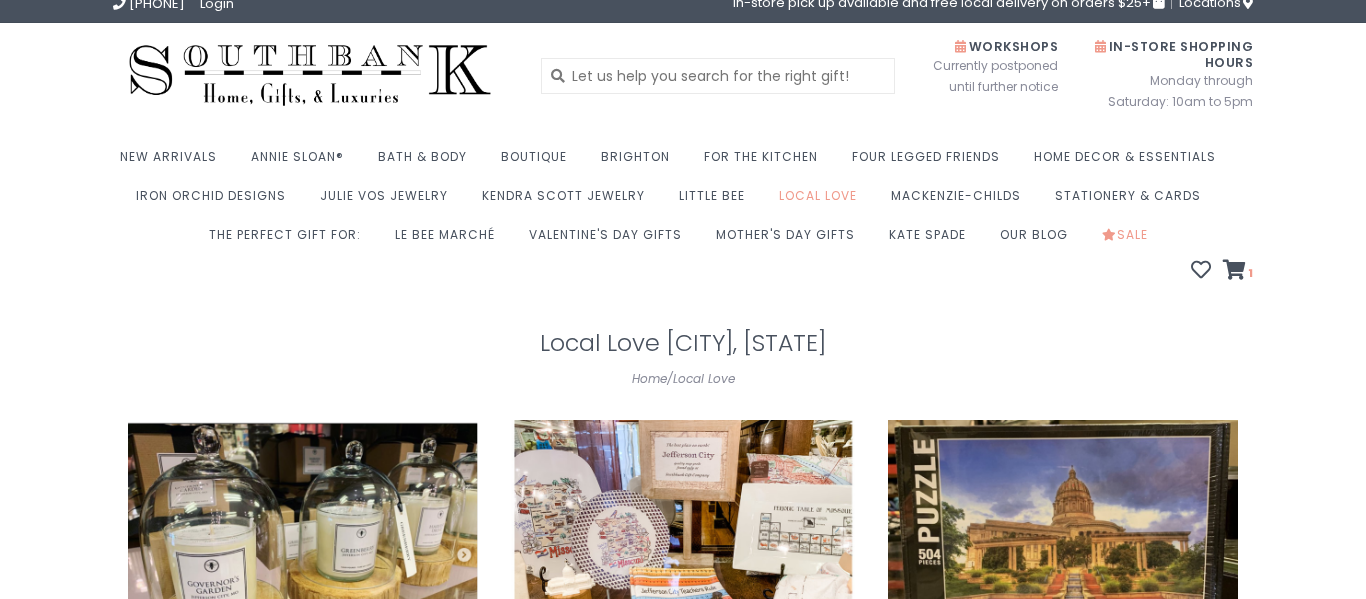 scroll, scrollTop: 0, scrollLeft: 0, axis: both 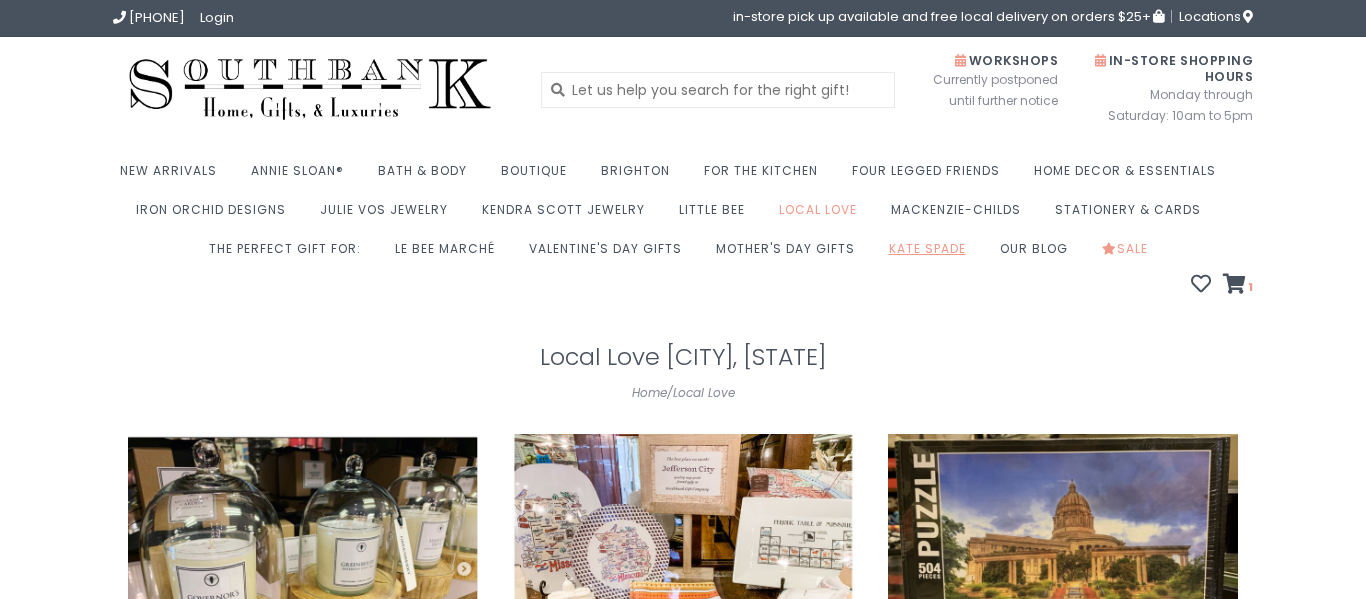 click on "Kate Spade" at bounding box center [932, 254] 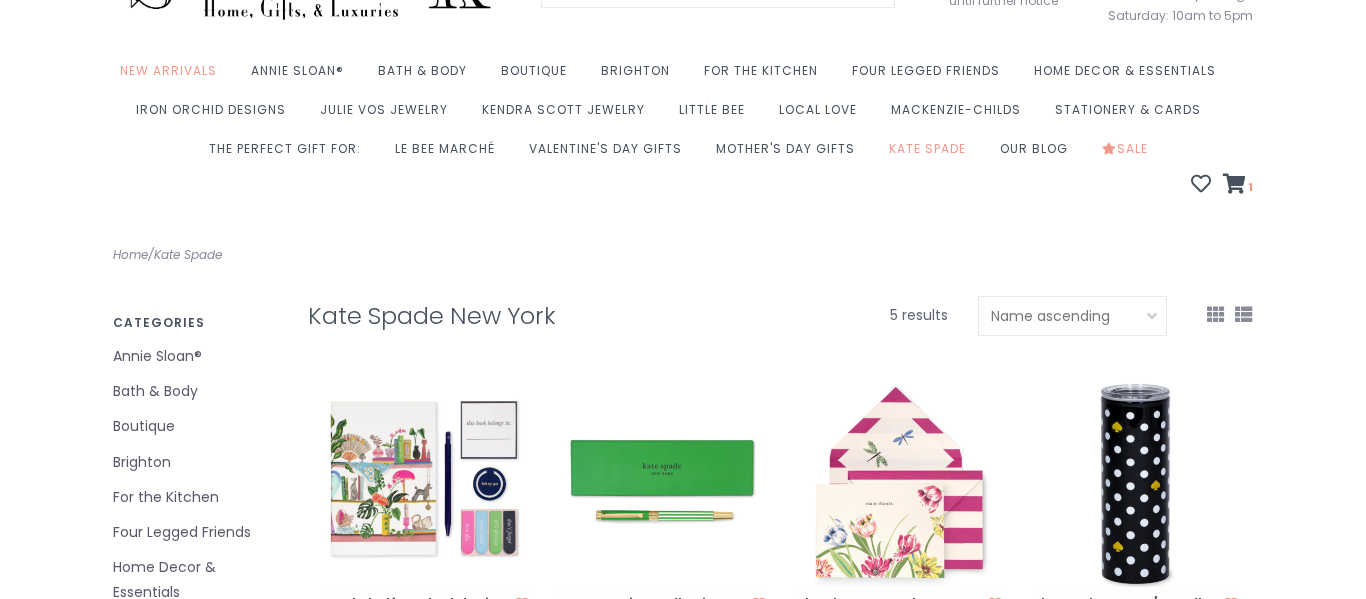 scroll, scrollTop: 0, scrollLeft: 0, axis: both 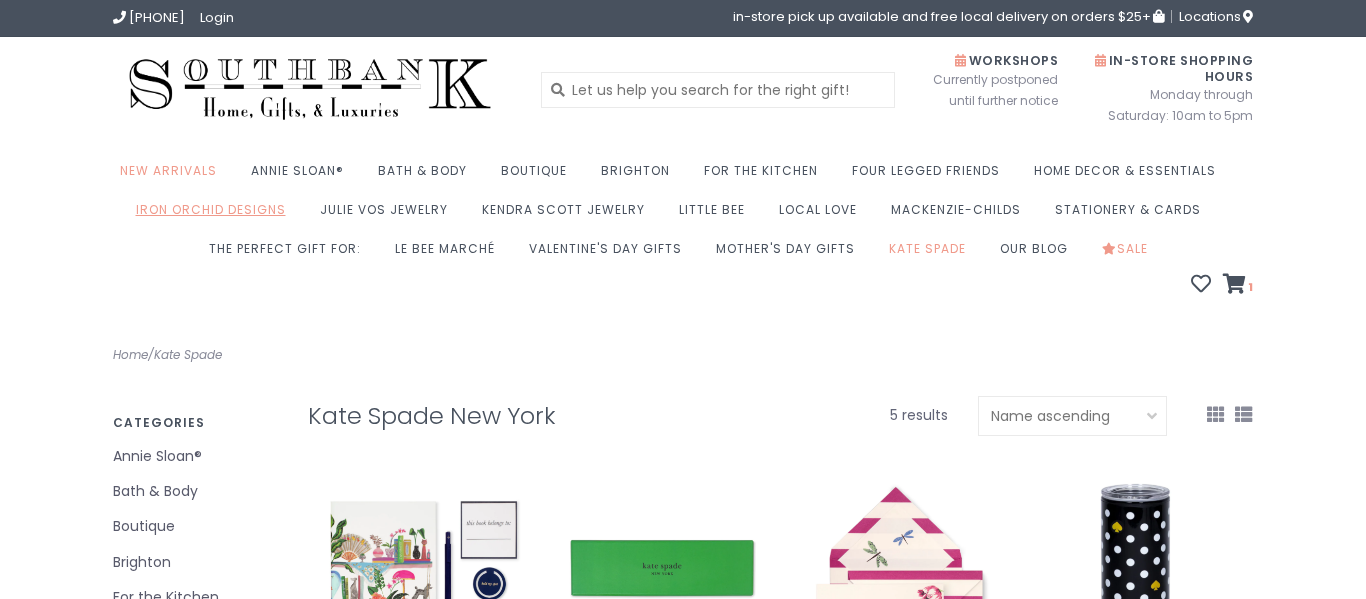click on "Iron Orchid Designs" at bounding box center [216, 215] 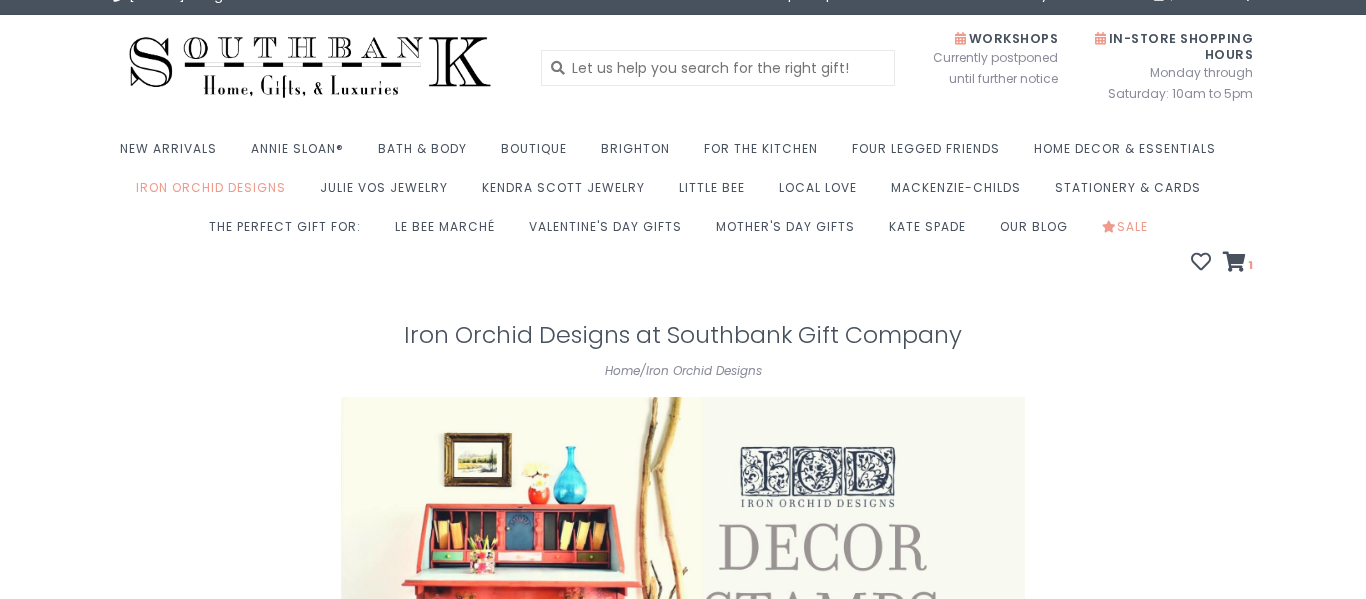 scroll, scrollTop: 0, scrollLeft: 0, axis: both 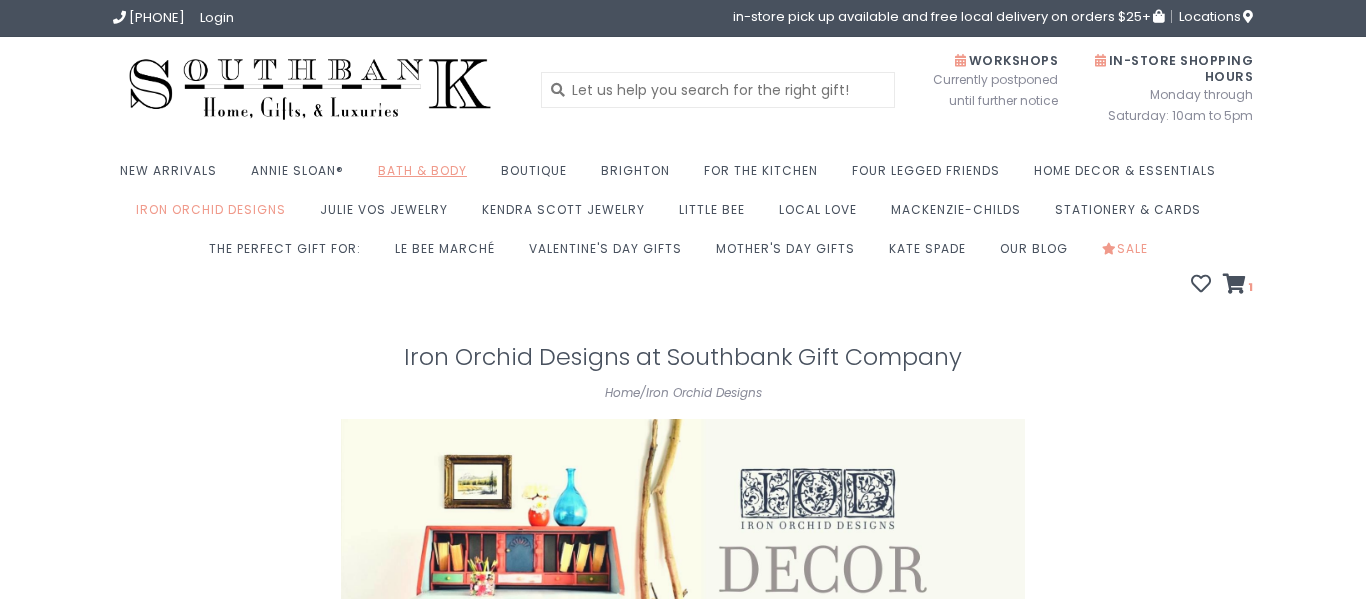 click on "Bath & Body" at bounding box center (427, 176) 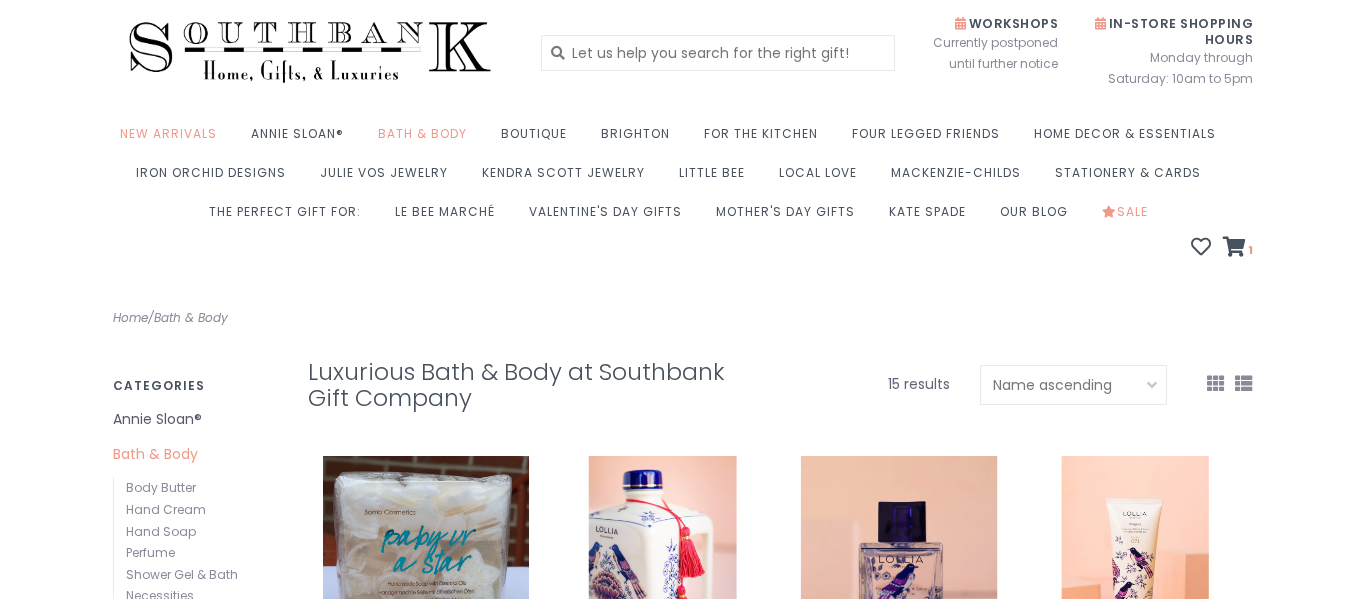 scroll, scrollTop: 0, scrollLeft: 0, axis: both 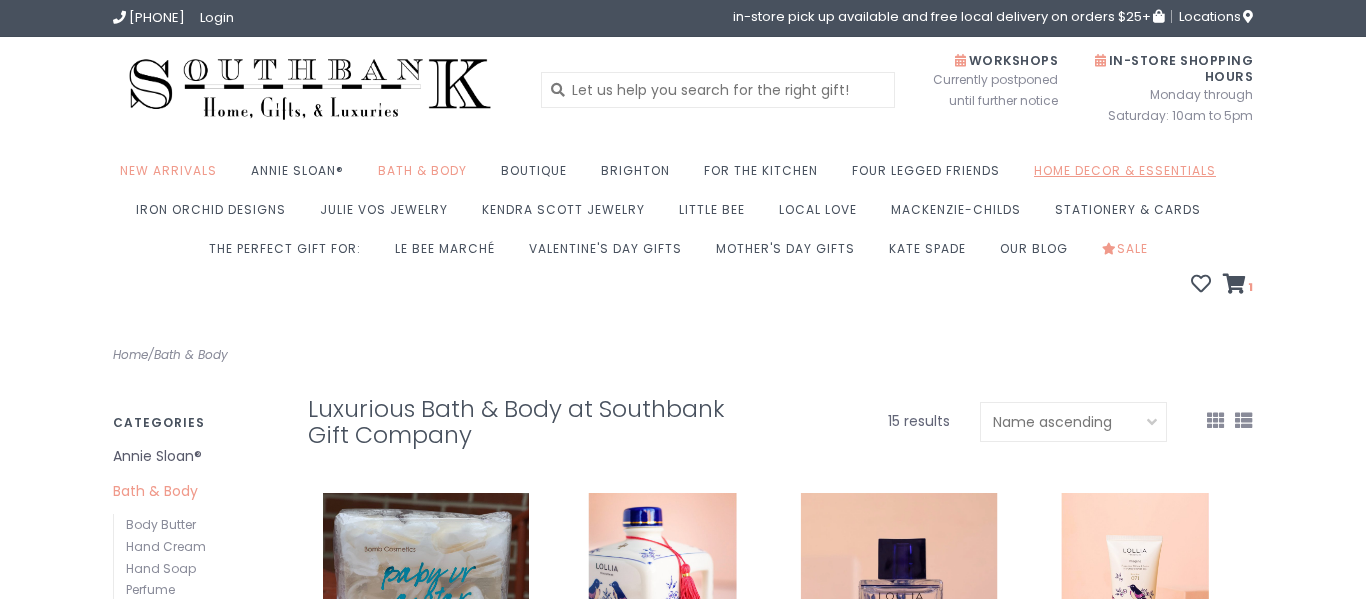 click on "Home Decor & Essentials" at bounding box center (1130, 176) 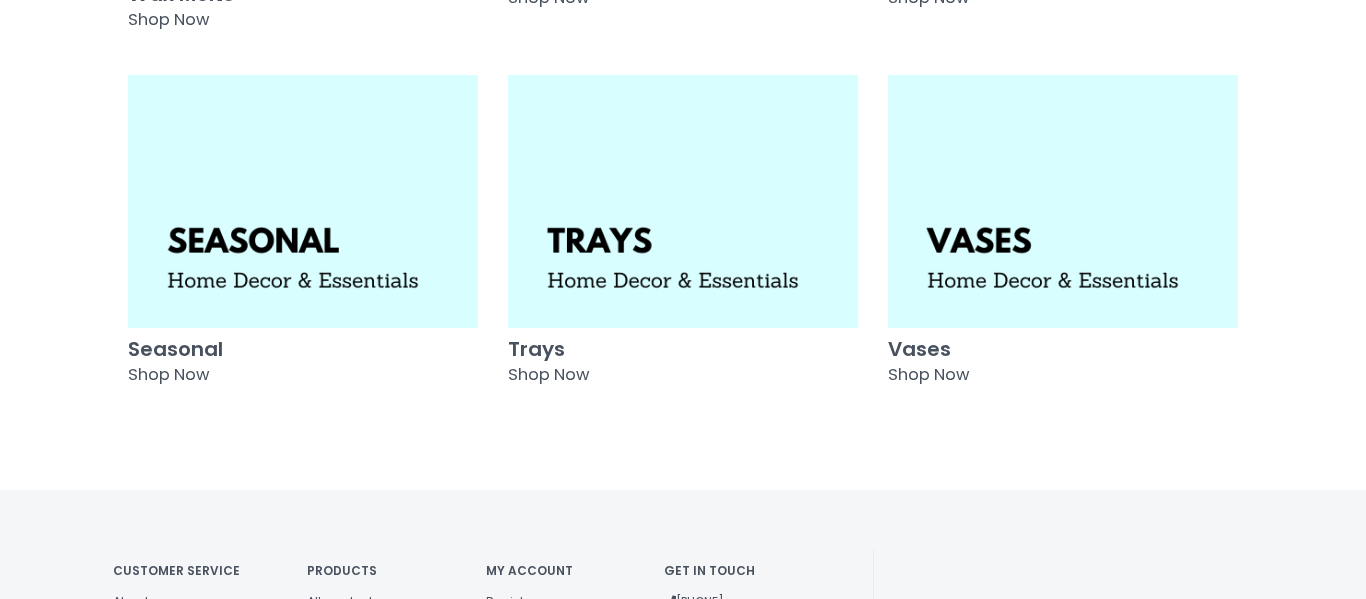 scroll, scrollTop: 738, scrollLeft: 0, axis: vertical 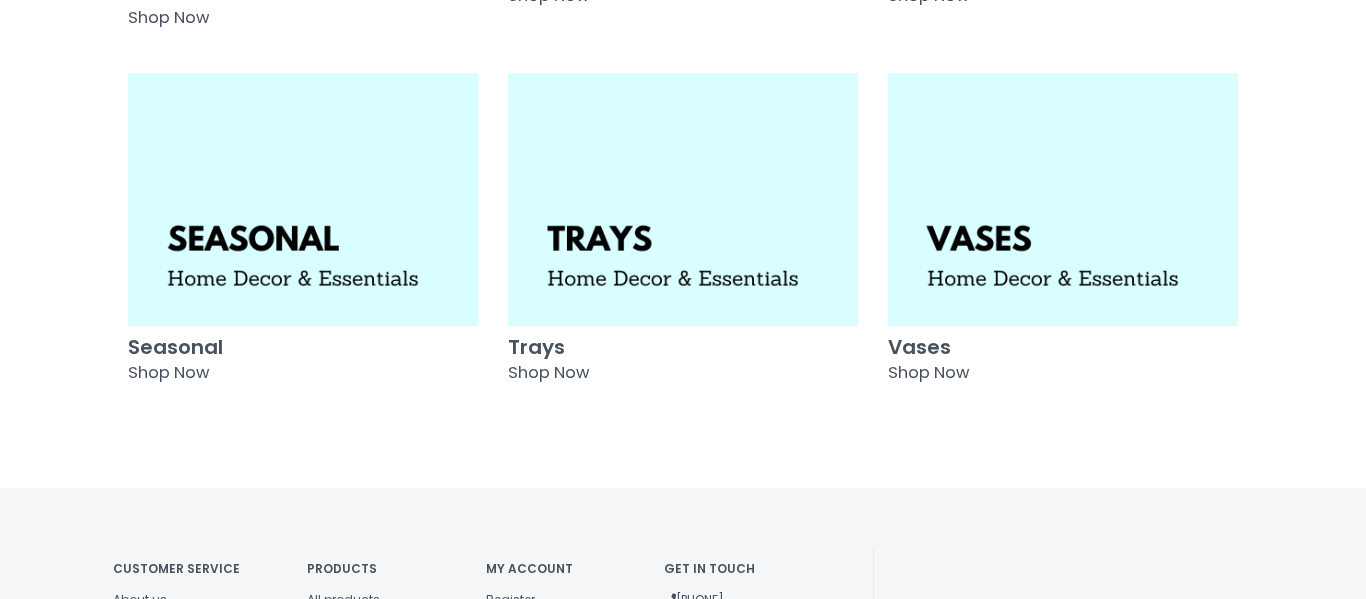 click at bounding box center [303, 199] 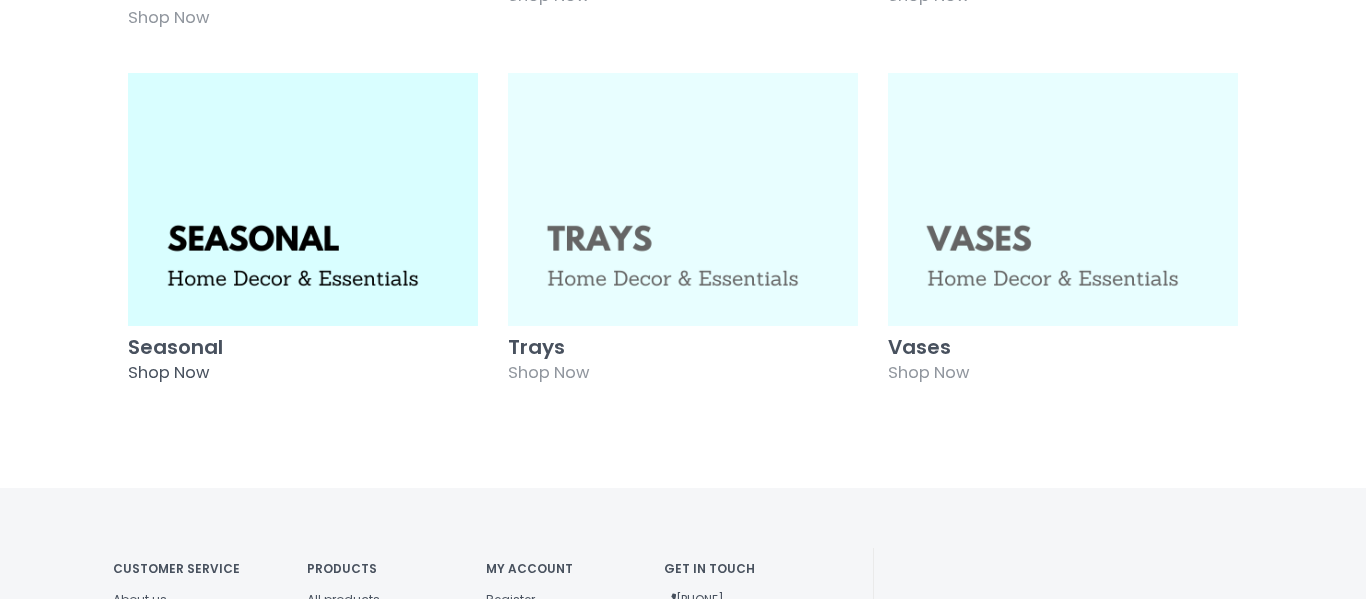 click at bounding box center (683, 199) 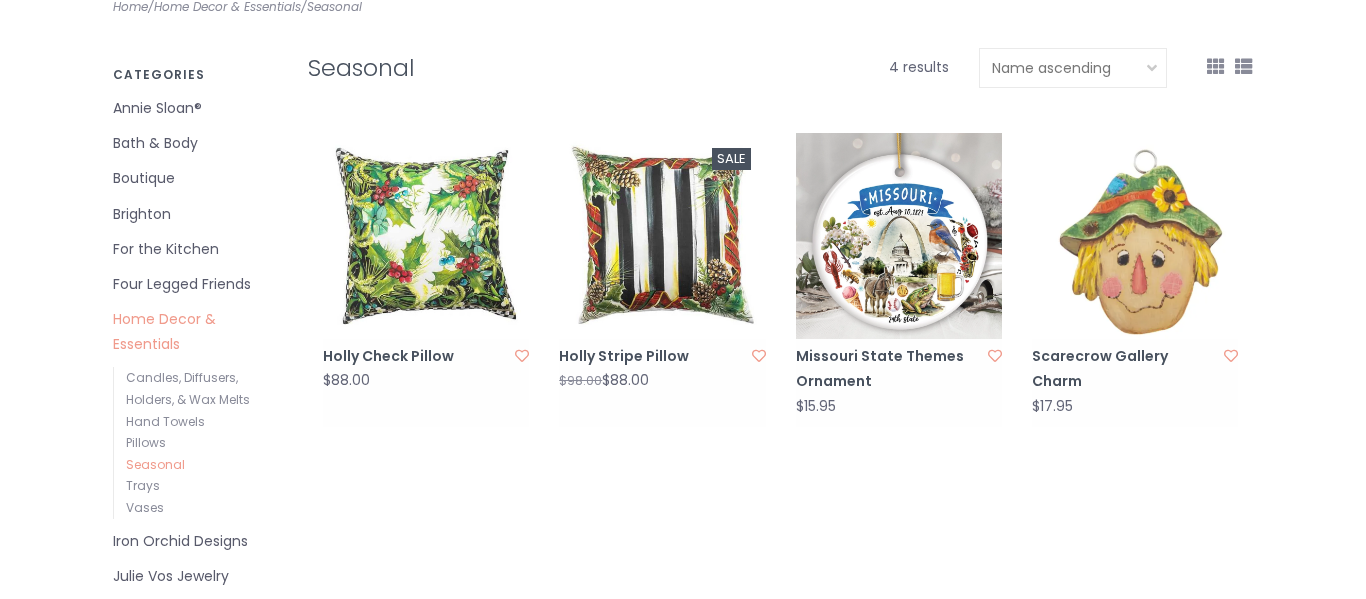 scroll, scrollTop: 336, scrollLeft: 0, axis: vertical 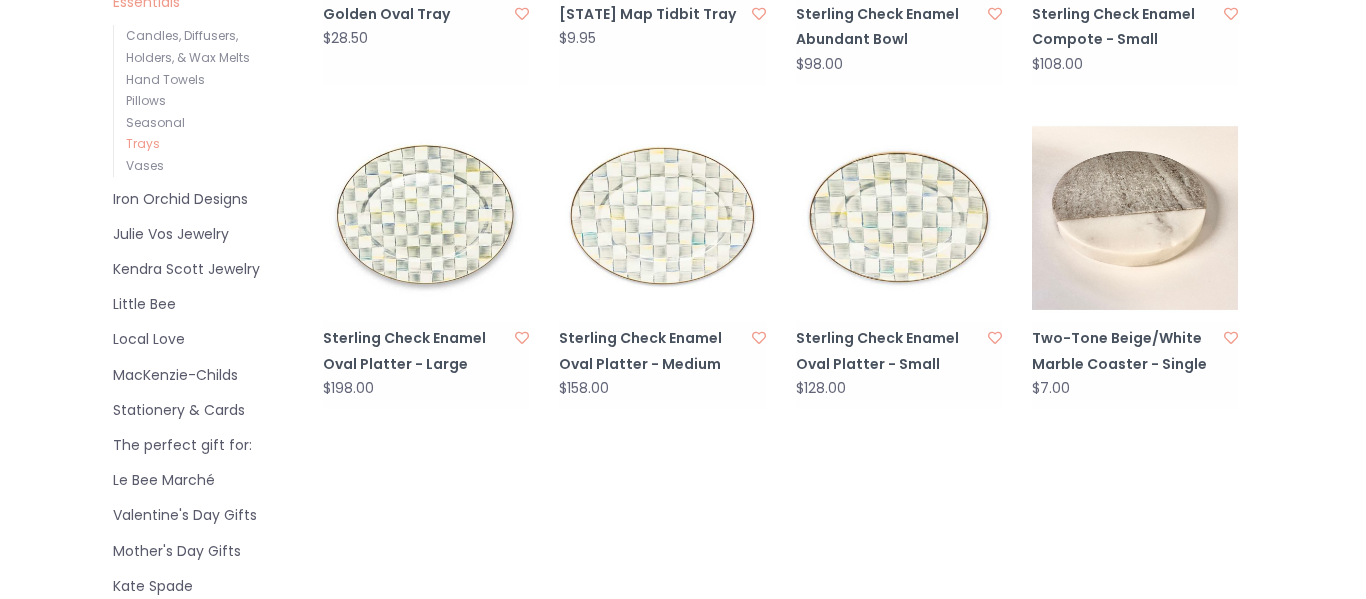 click at bounding box center (426, 218) 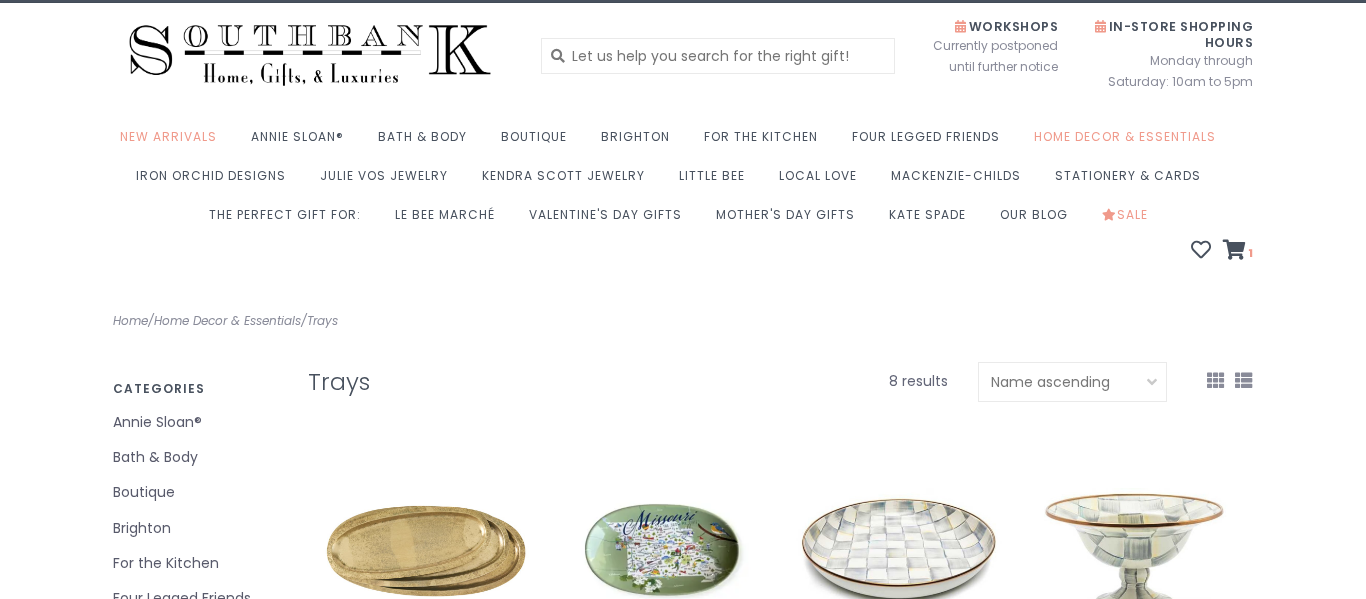 scroll, scrollTop: 0, scrollLeft: 0, axis: both 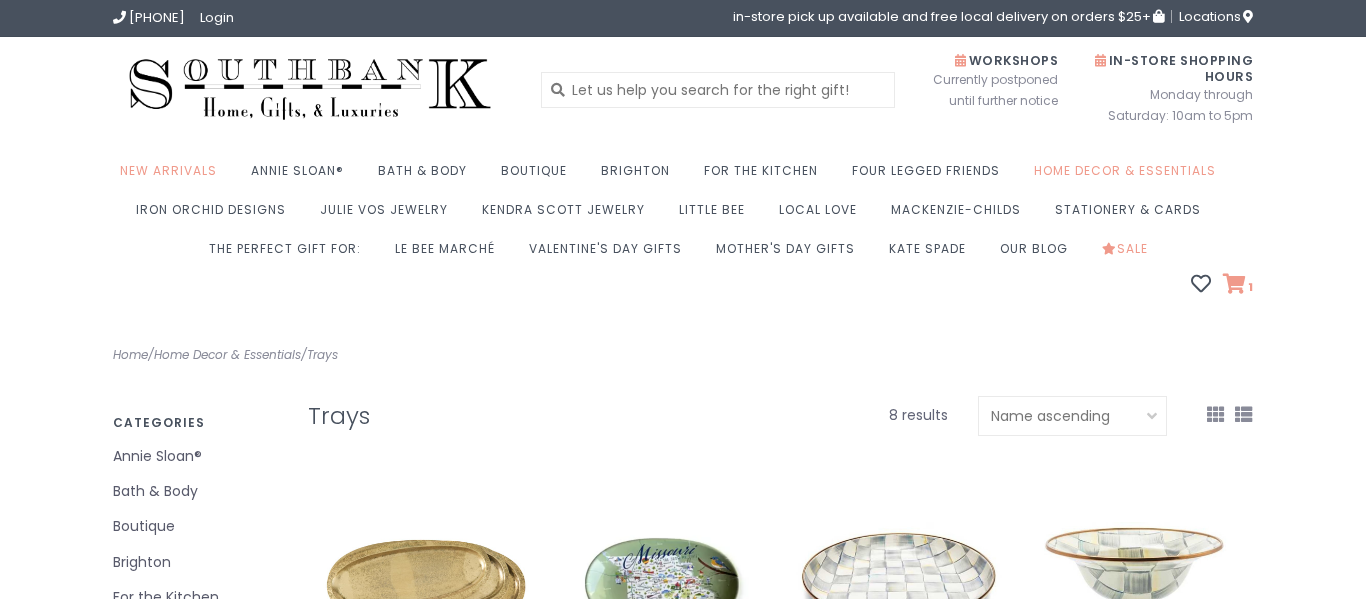 click on "1" at bounding box center [1249, 287] 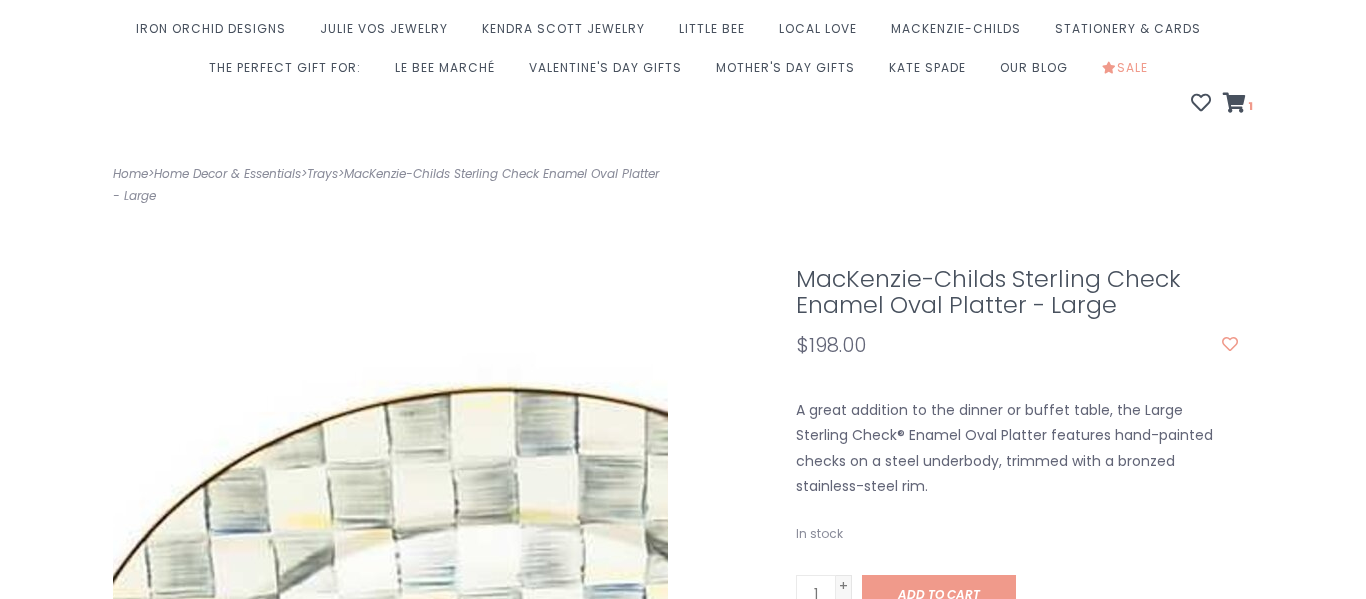 scroll, scrollTop: 191, scrollLeft: 0, axis: vertical 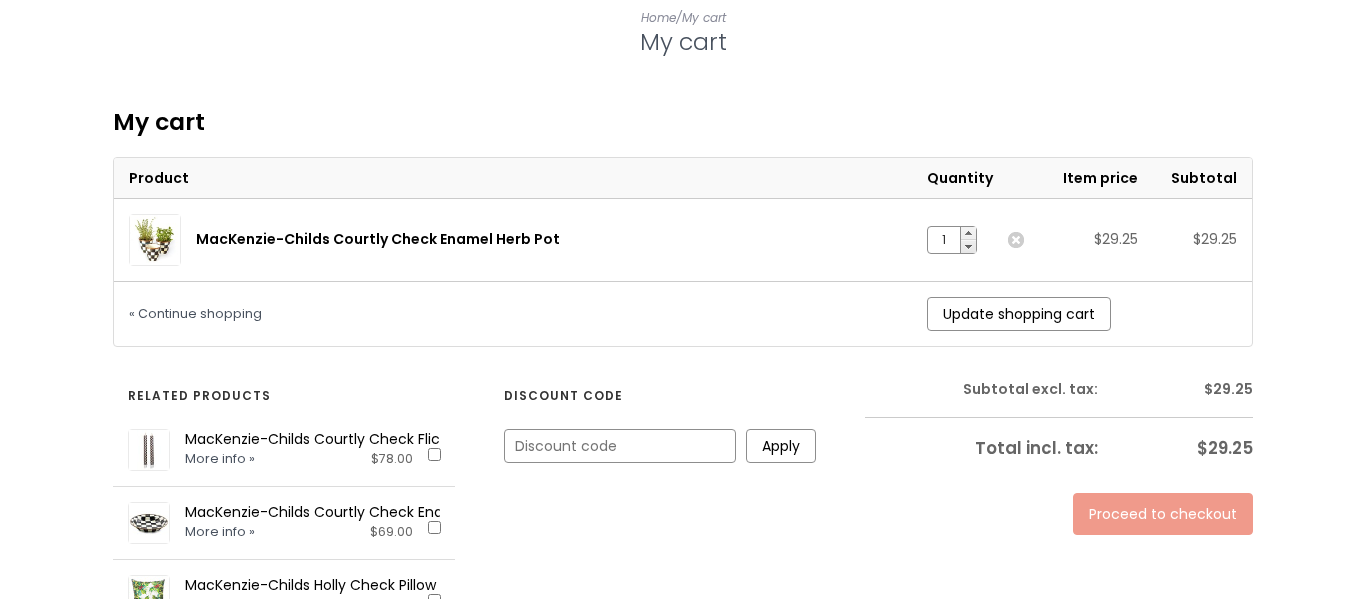 click on "MacKenzie-Childs Courtly Check Enamel Herb Pot" at bounding box center (378, 239) 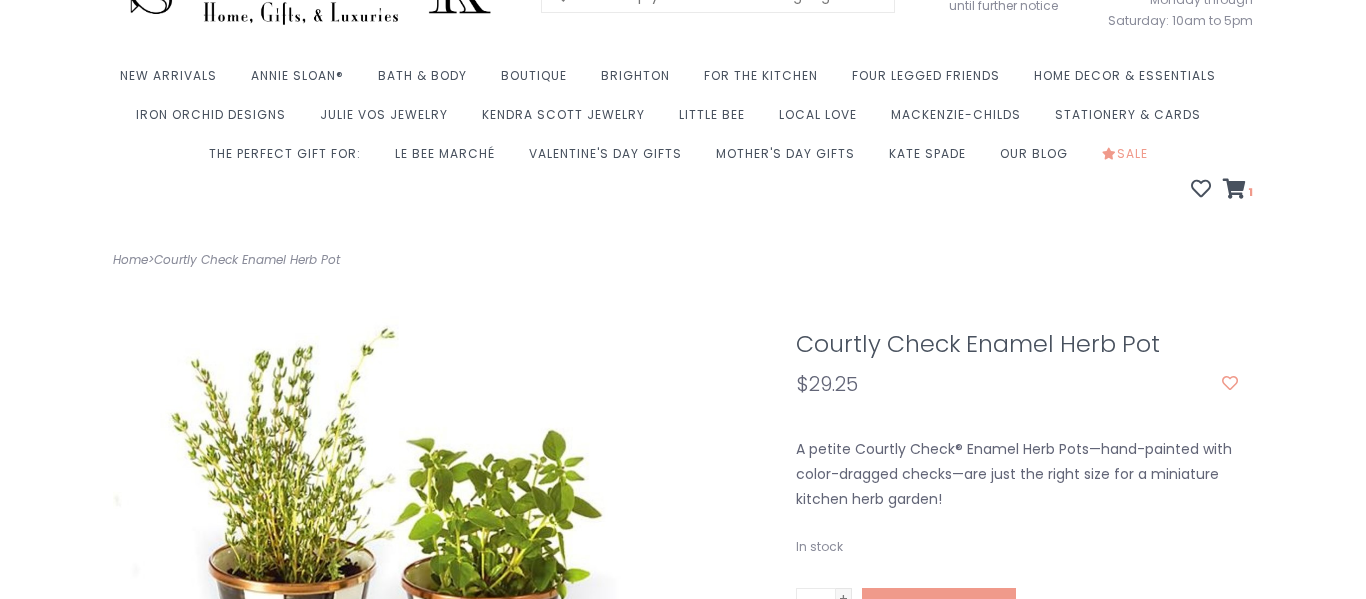 scroll, scrollTop: 94, scrollLeft: 0, axis: vertical 